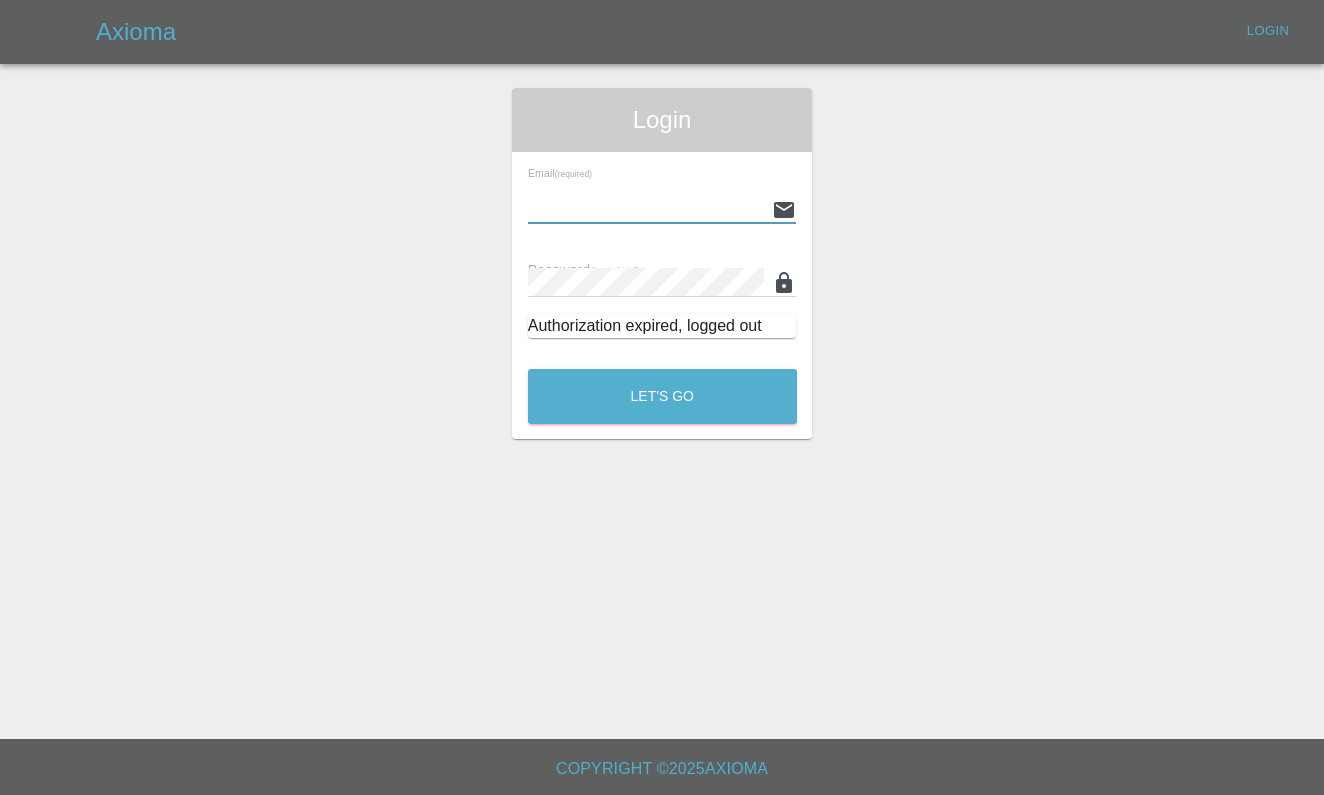 scroll, scrollTop: 0, scrollLeft: 0, axis: both 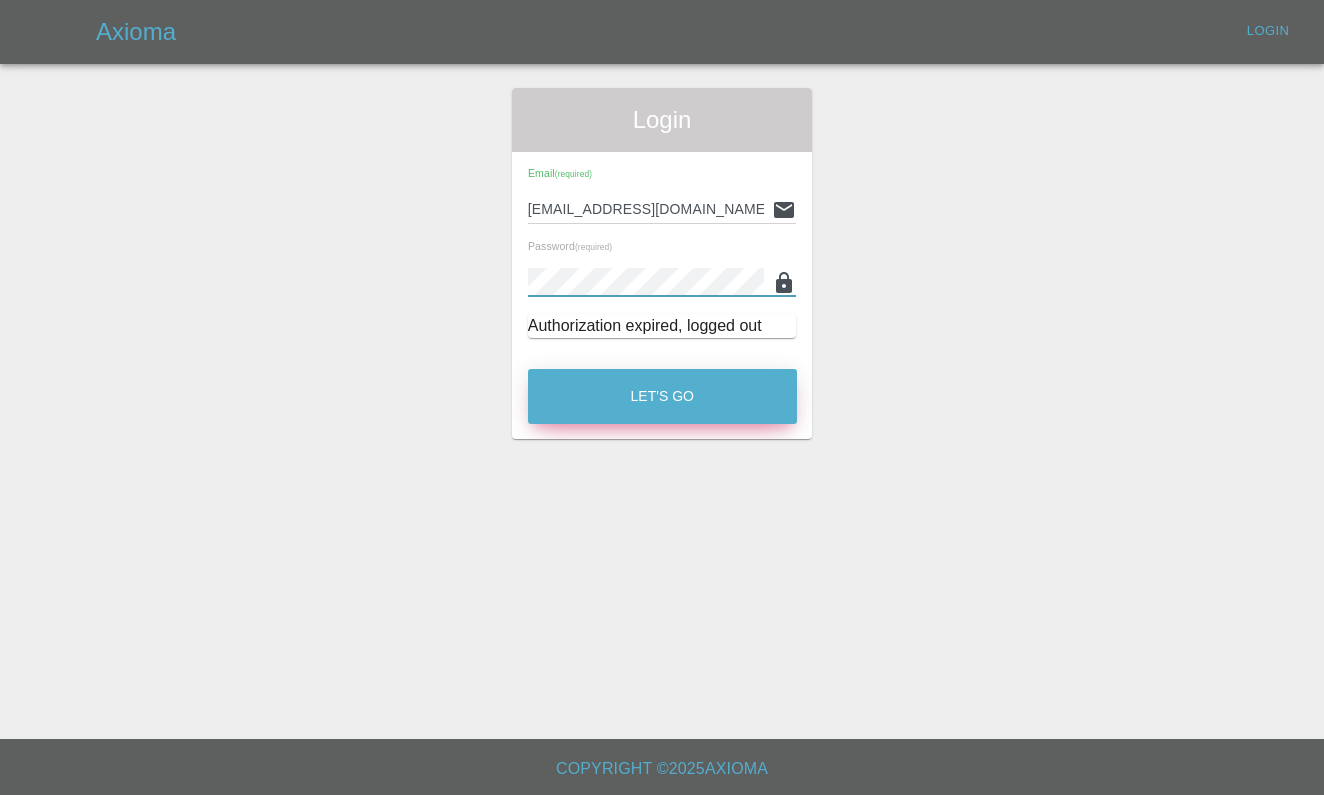 click on "Let's Go" at bounding box center (662, 396) 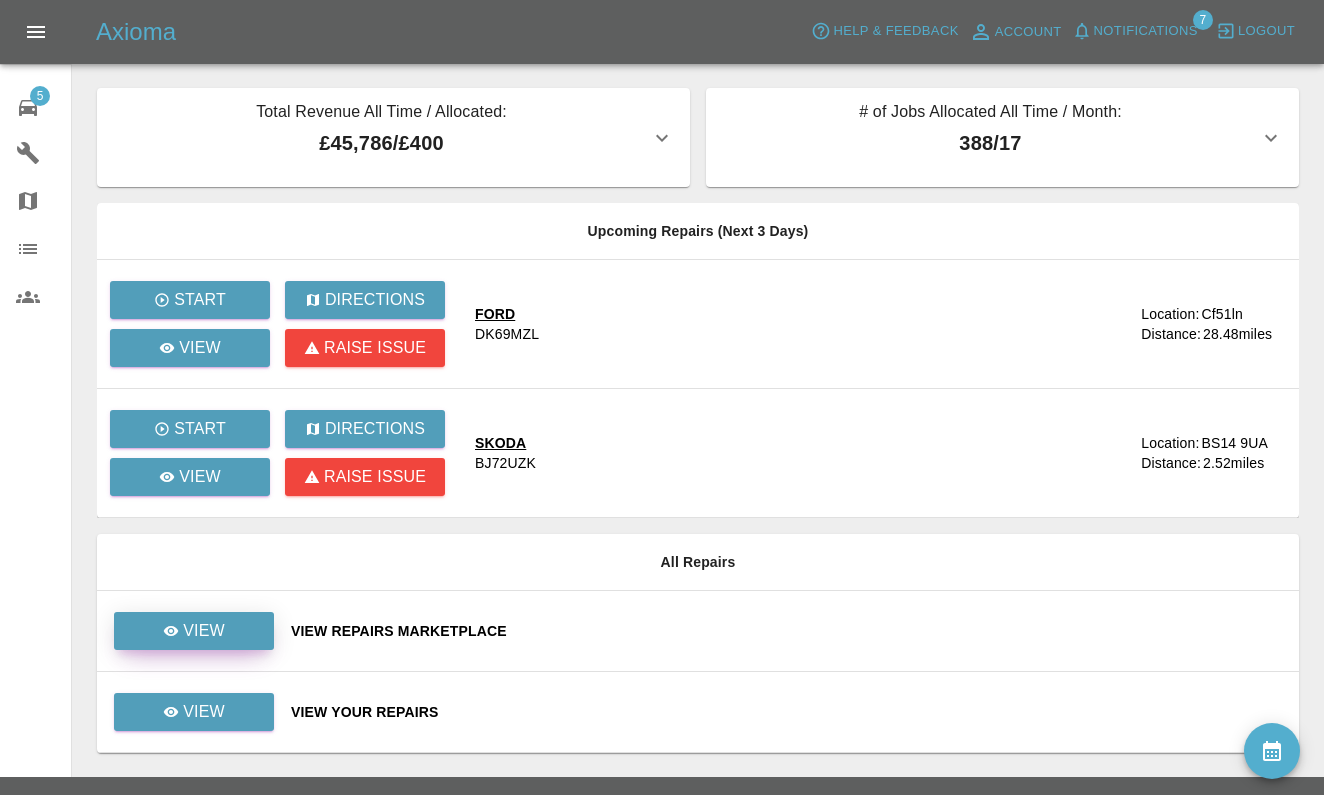 click on "View" at bounding box center (204, 631) 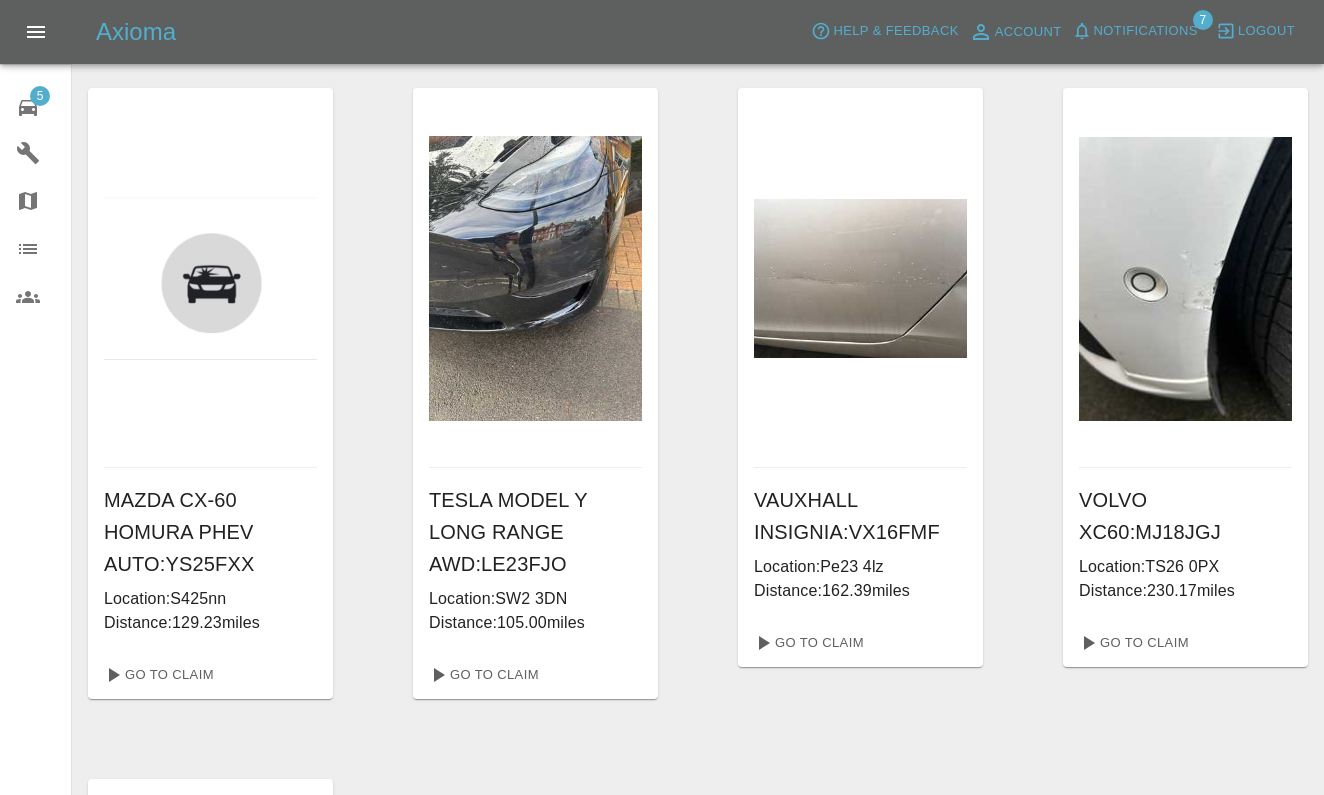 scroll, scrollTop: 0, scrollLeft: 0, axis: both 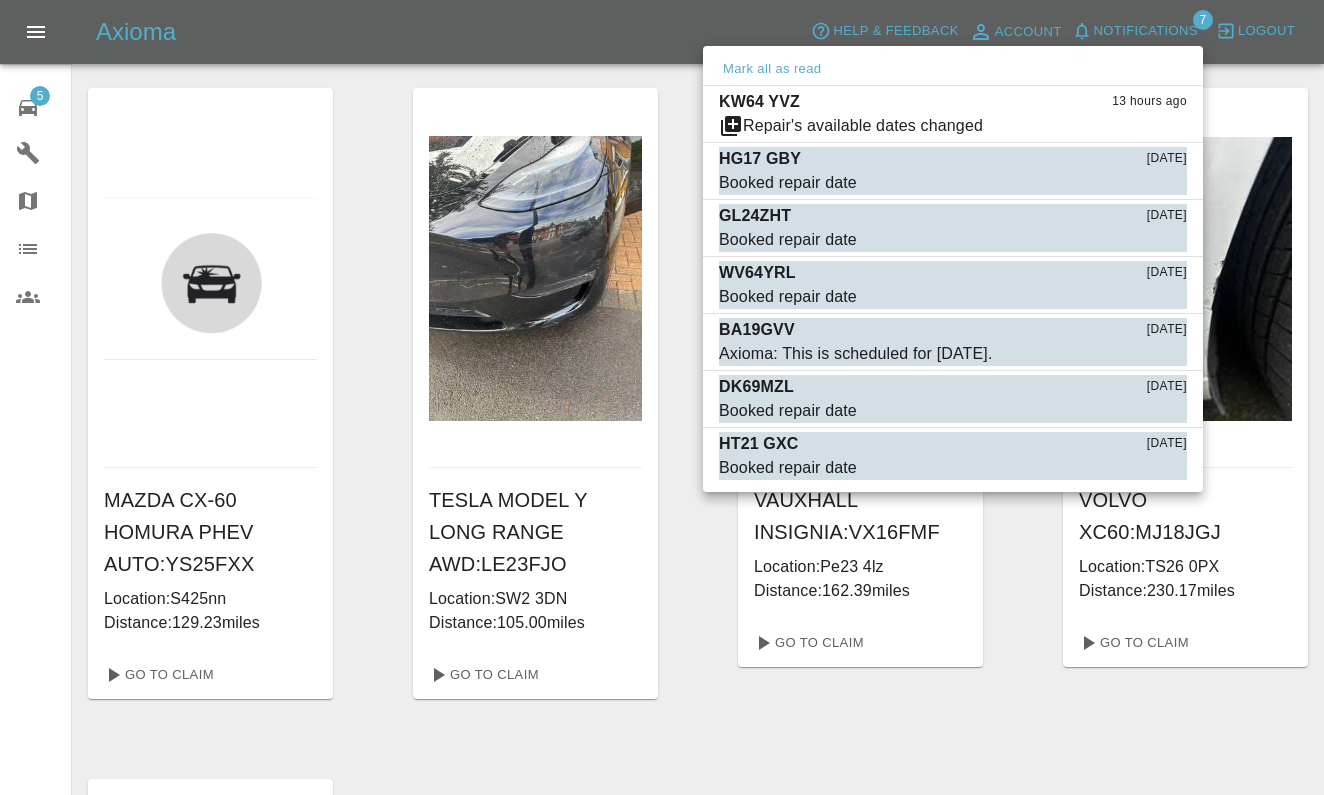 click at bounding box center (662, 397) 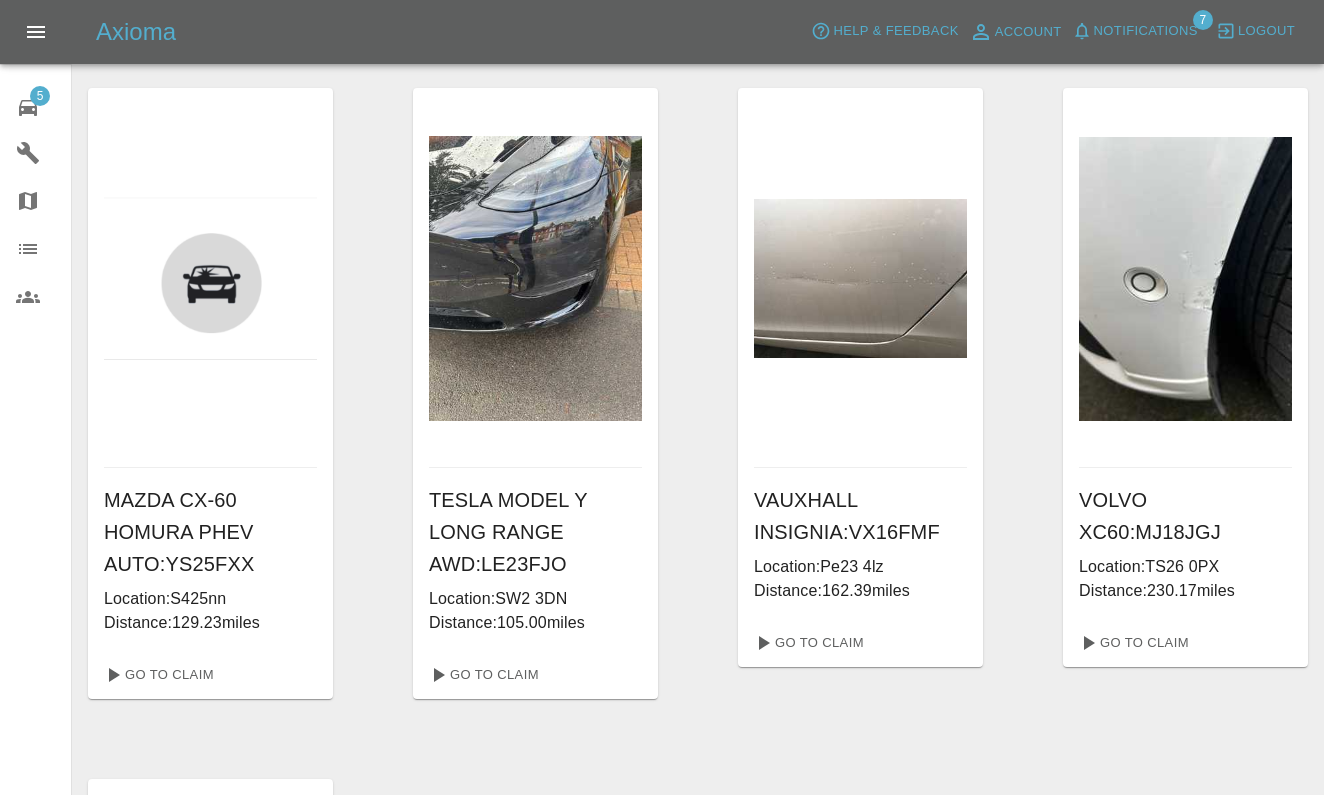 click on "Axioma" at bounding box center [136, 32] 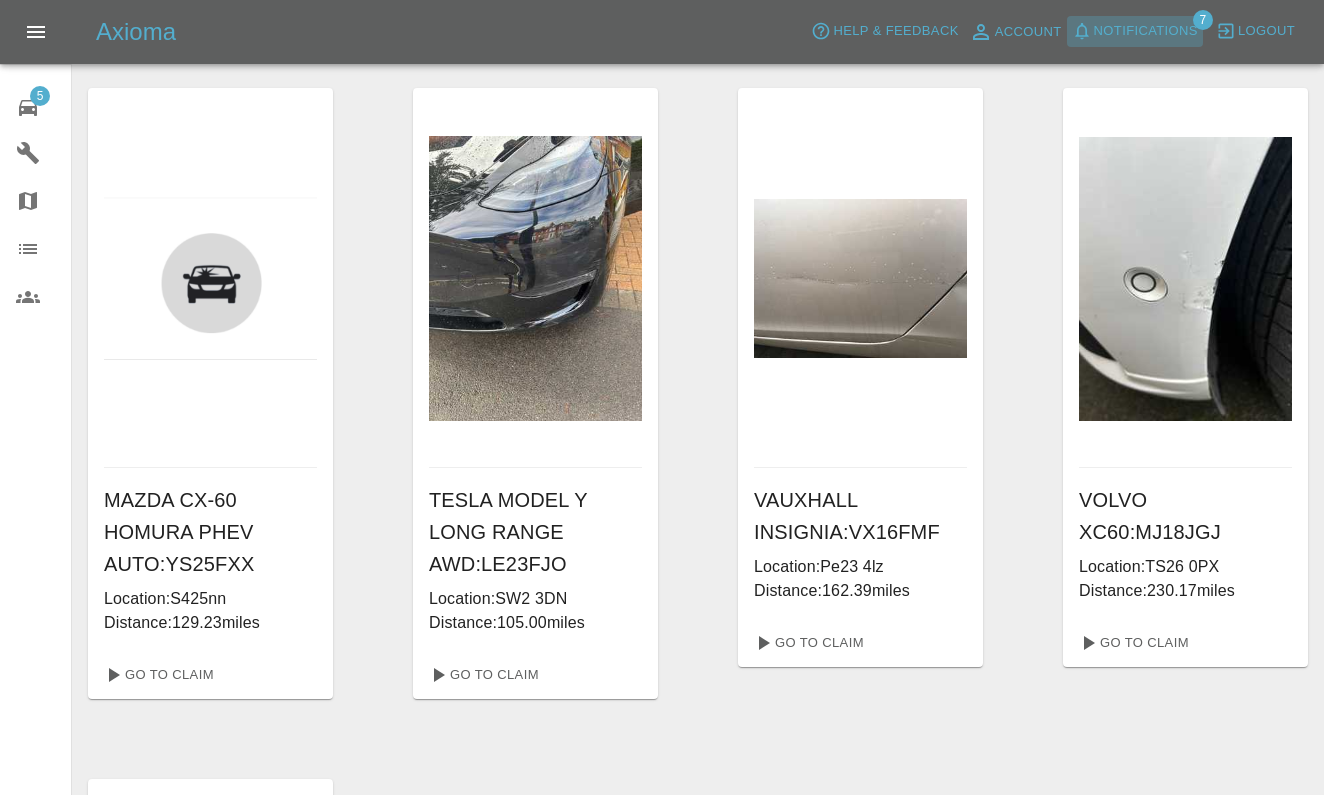 click on "Notifications" at bounding box center (1135, 31) 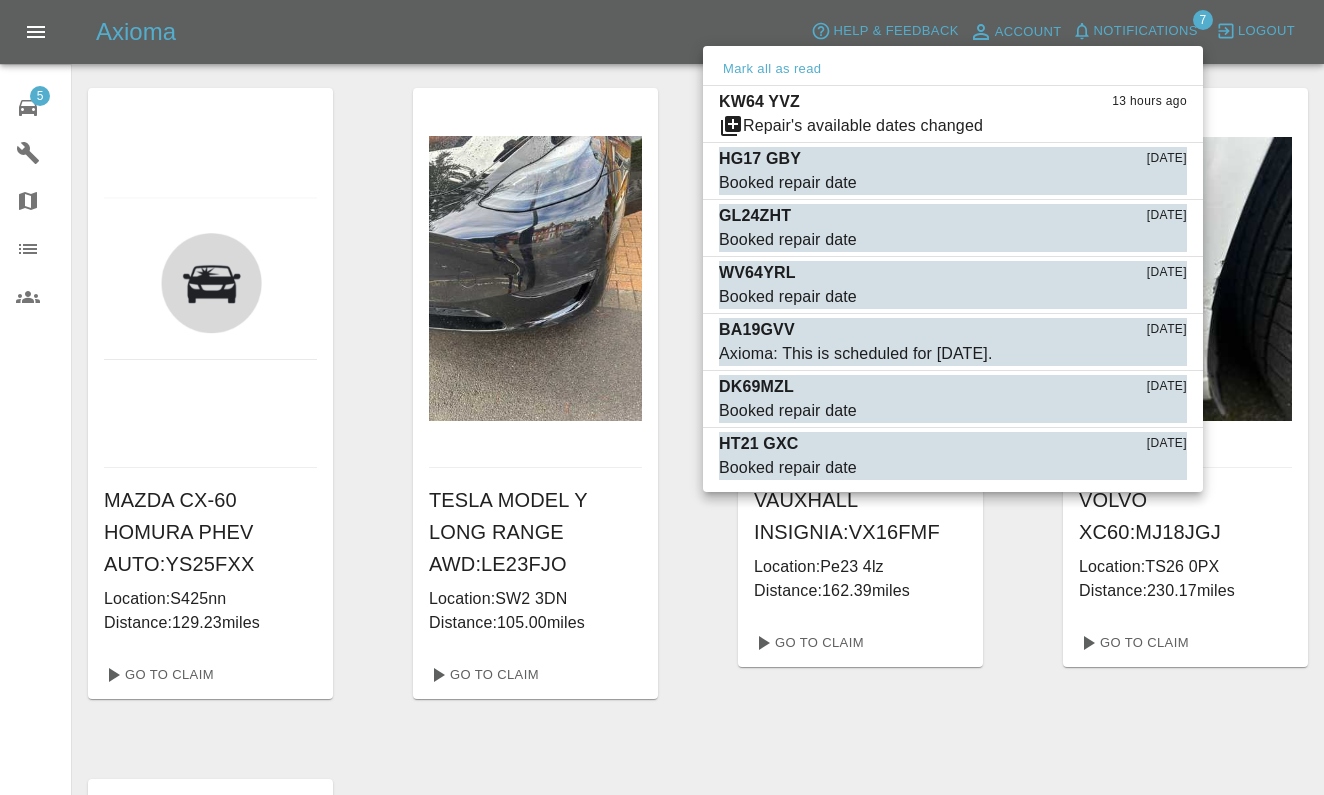 click at bounding box center [662, 397] 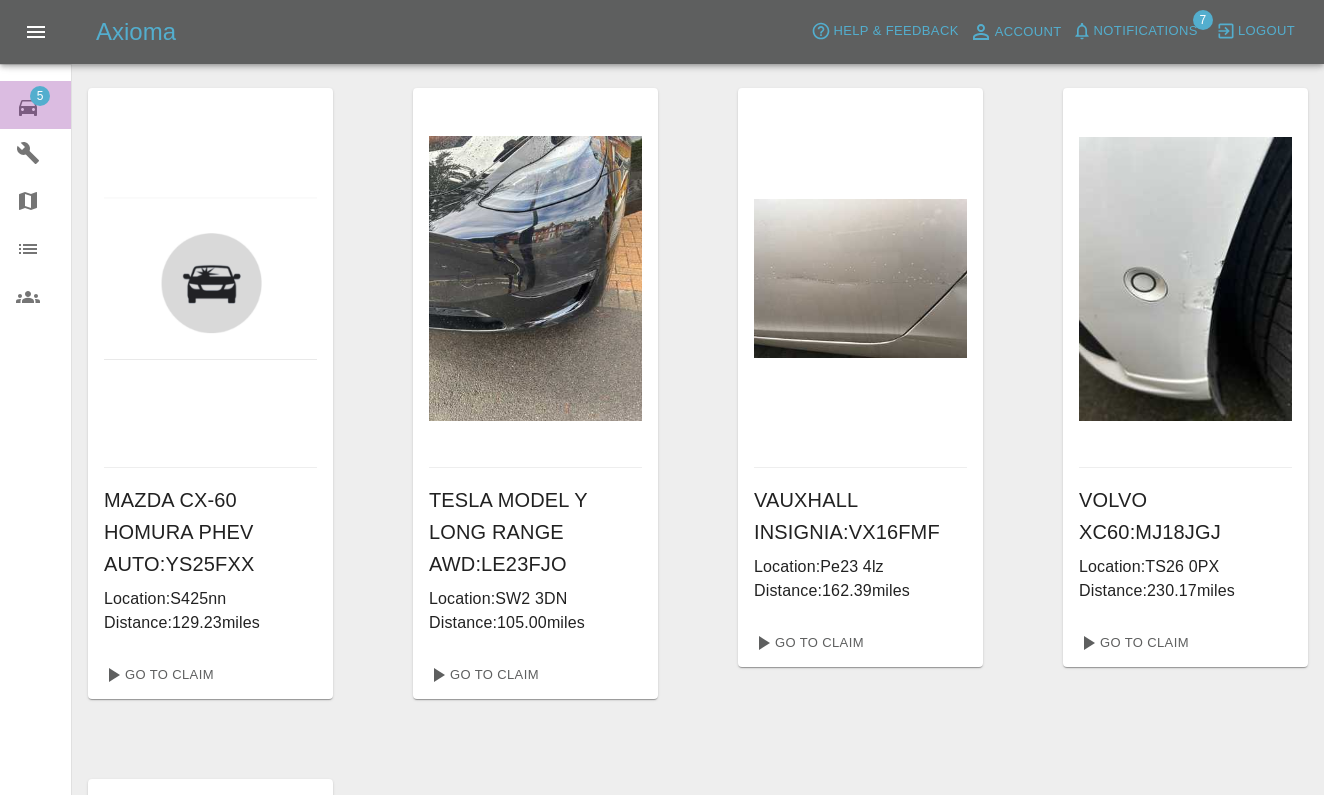 click 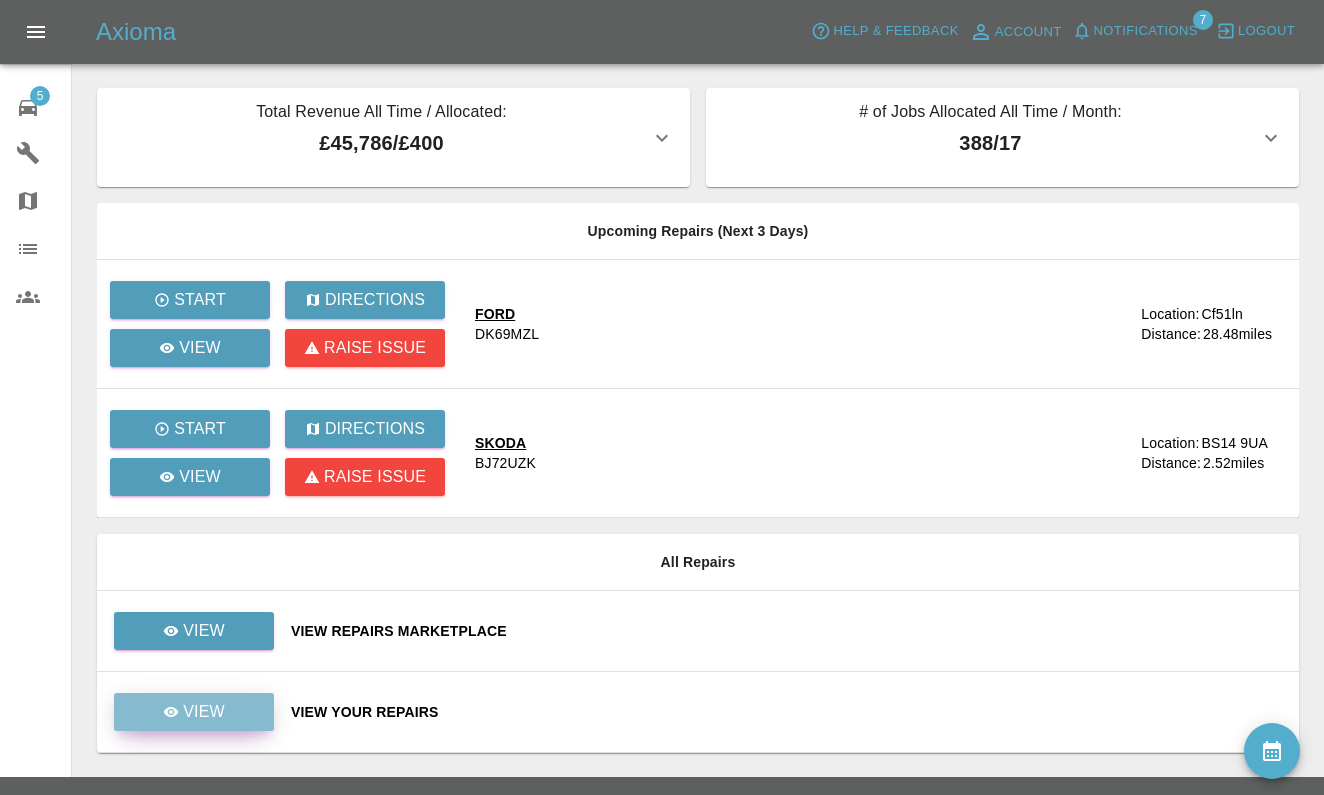 click on "View" at bounding box center (204, 712) 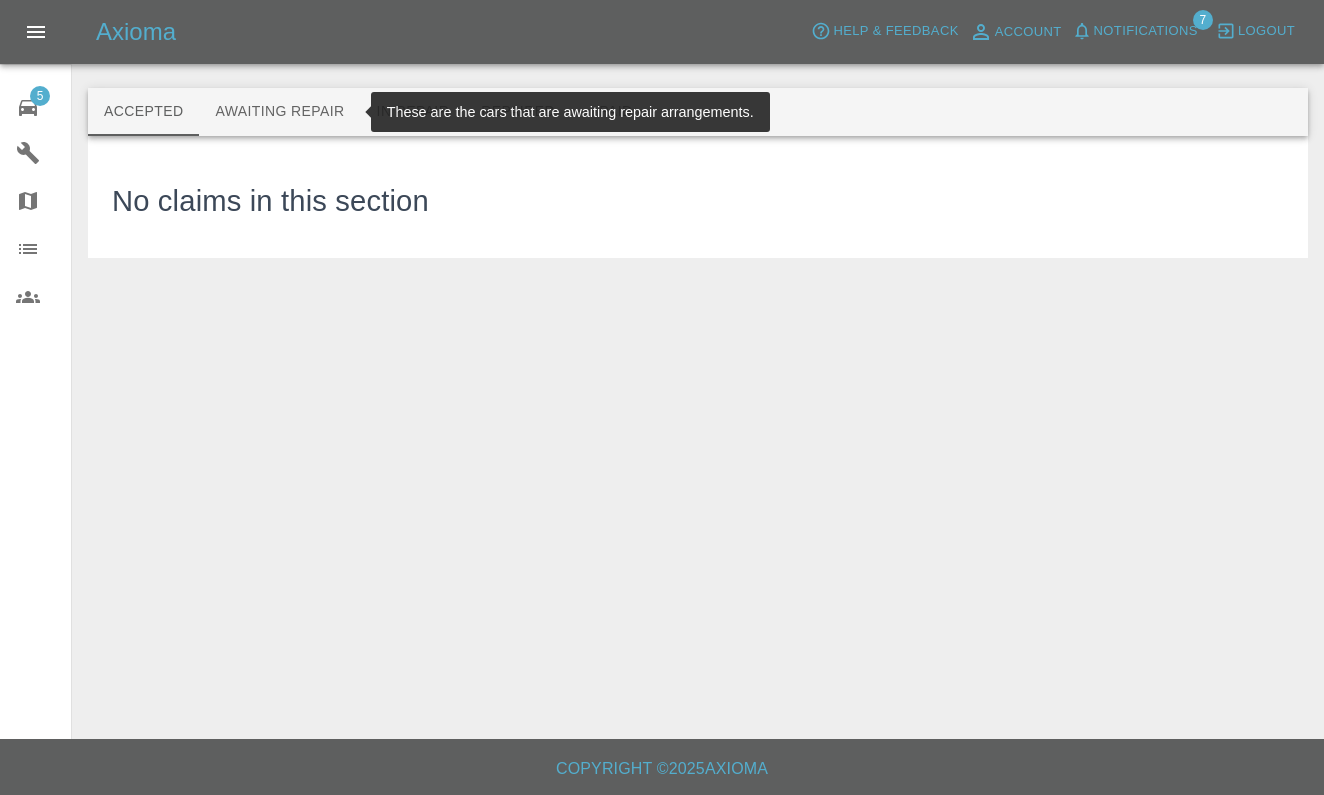 click on "Awaiting Repair" at bounding box center [279, 112] 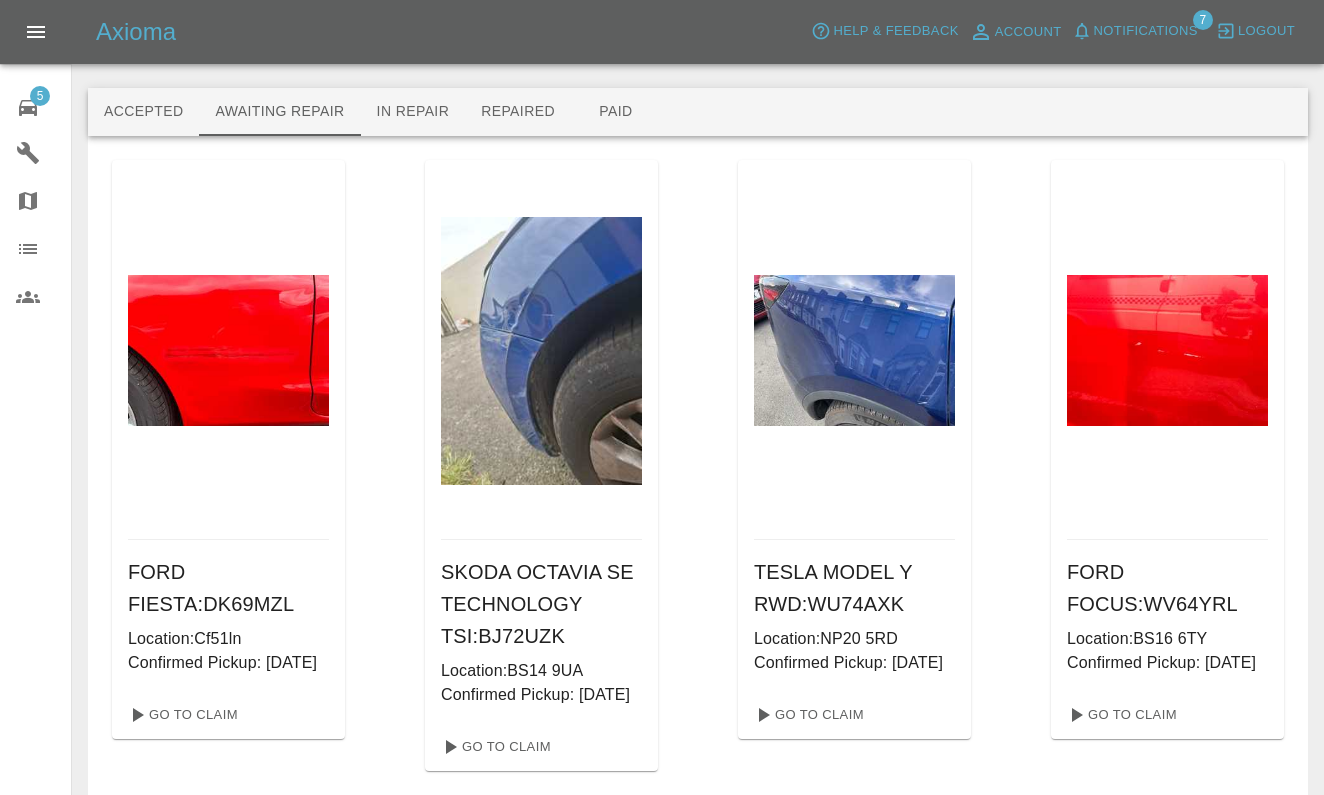 click at bounding box center (228, 350) 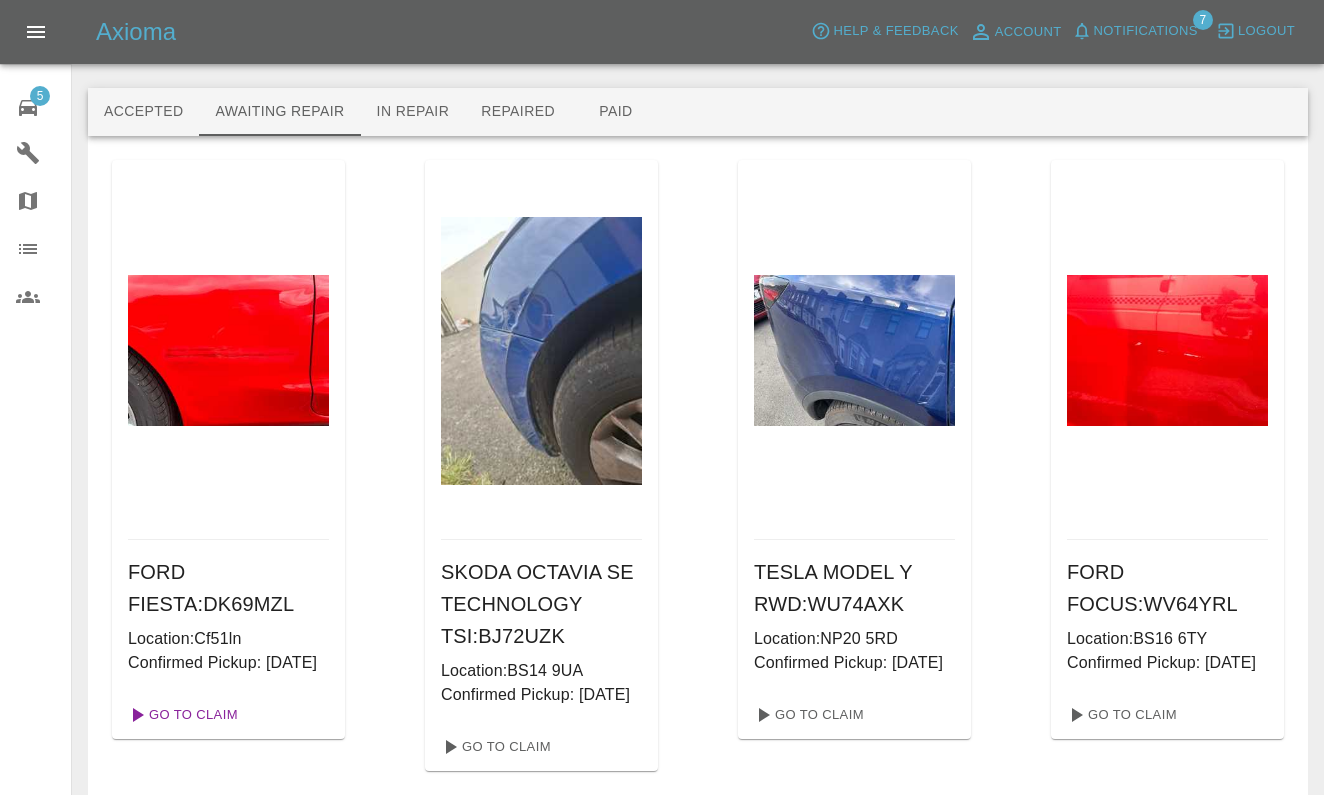 click on "Go To Claim" at bounding box center [181, 715] 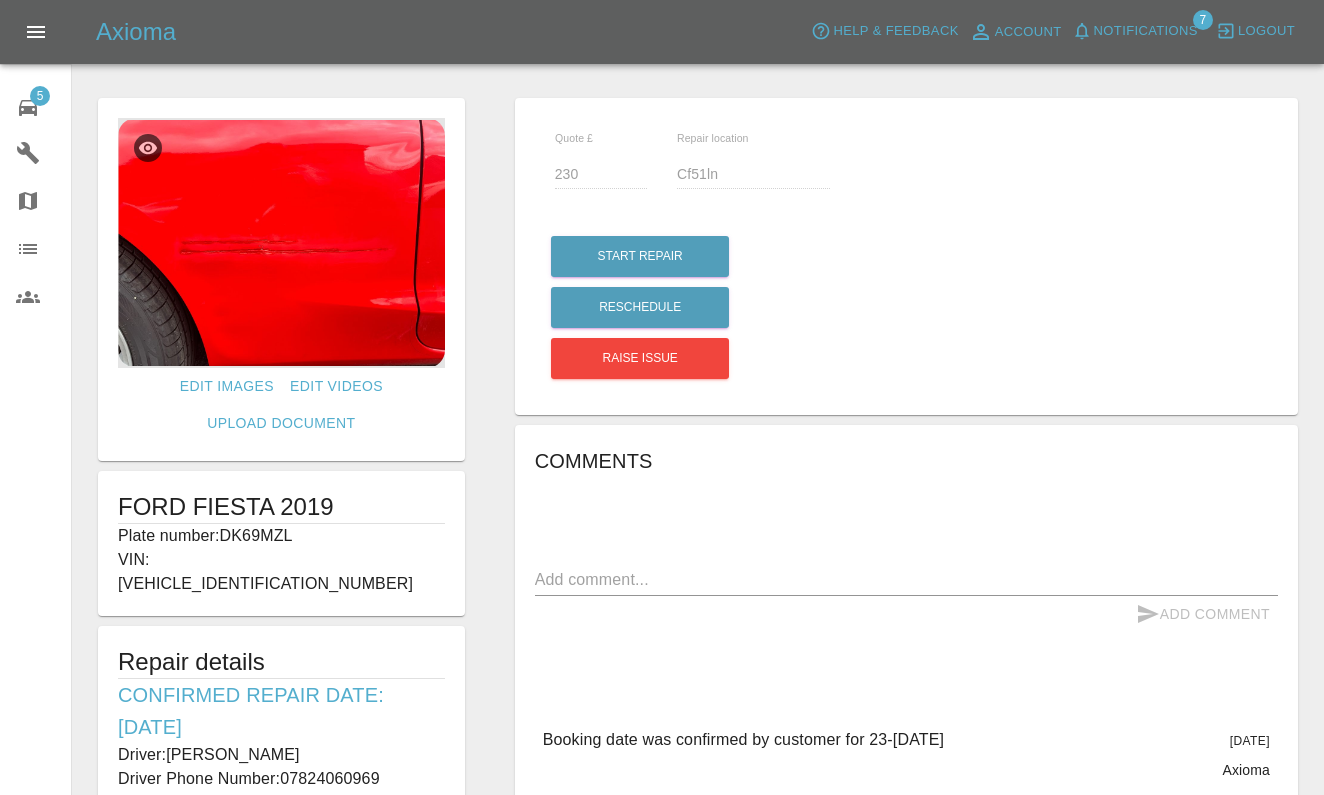 scroll, scrollTop: 0, scrollLeft: 0, axis: both 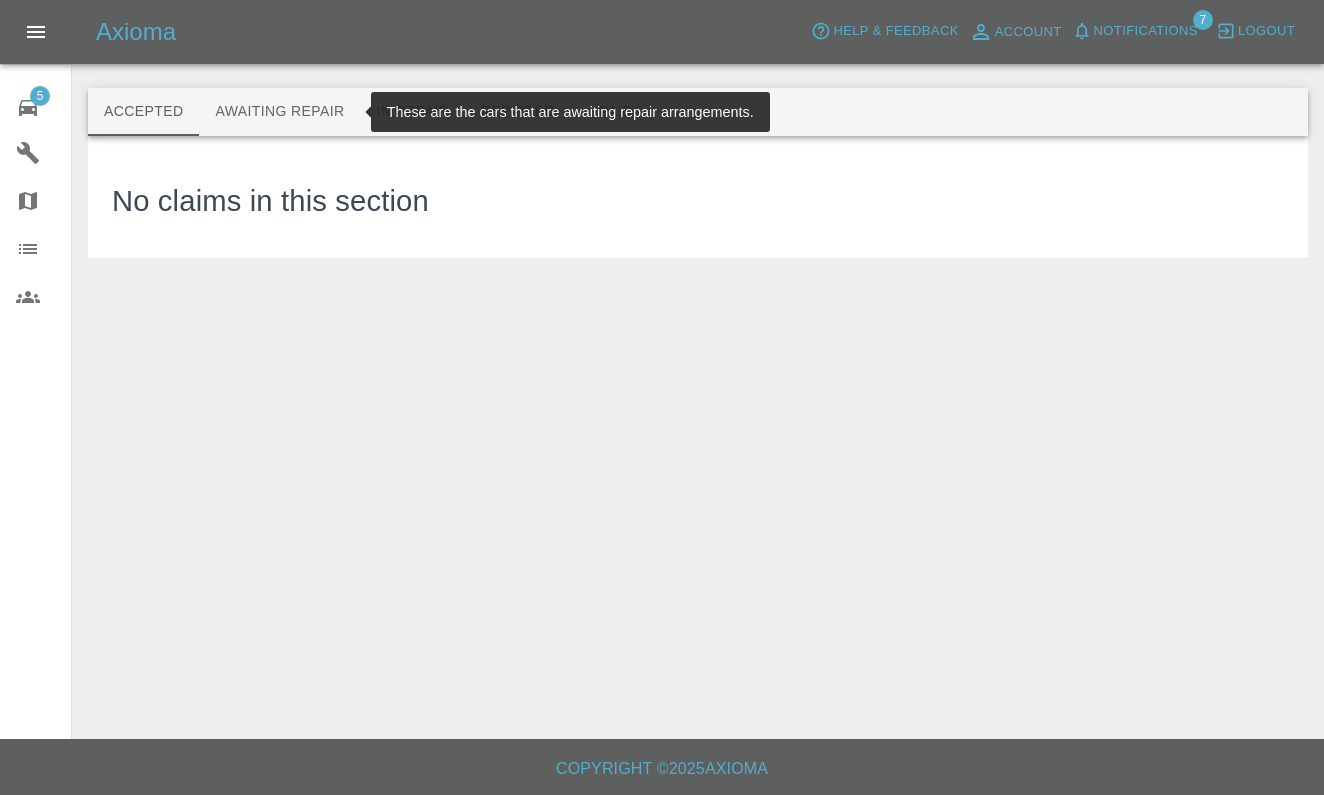 click on "Awaiting Repair" at bounding box center [279, 112] 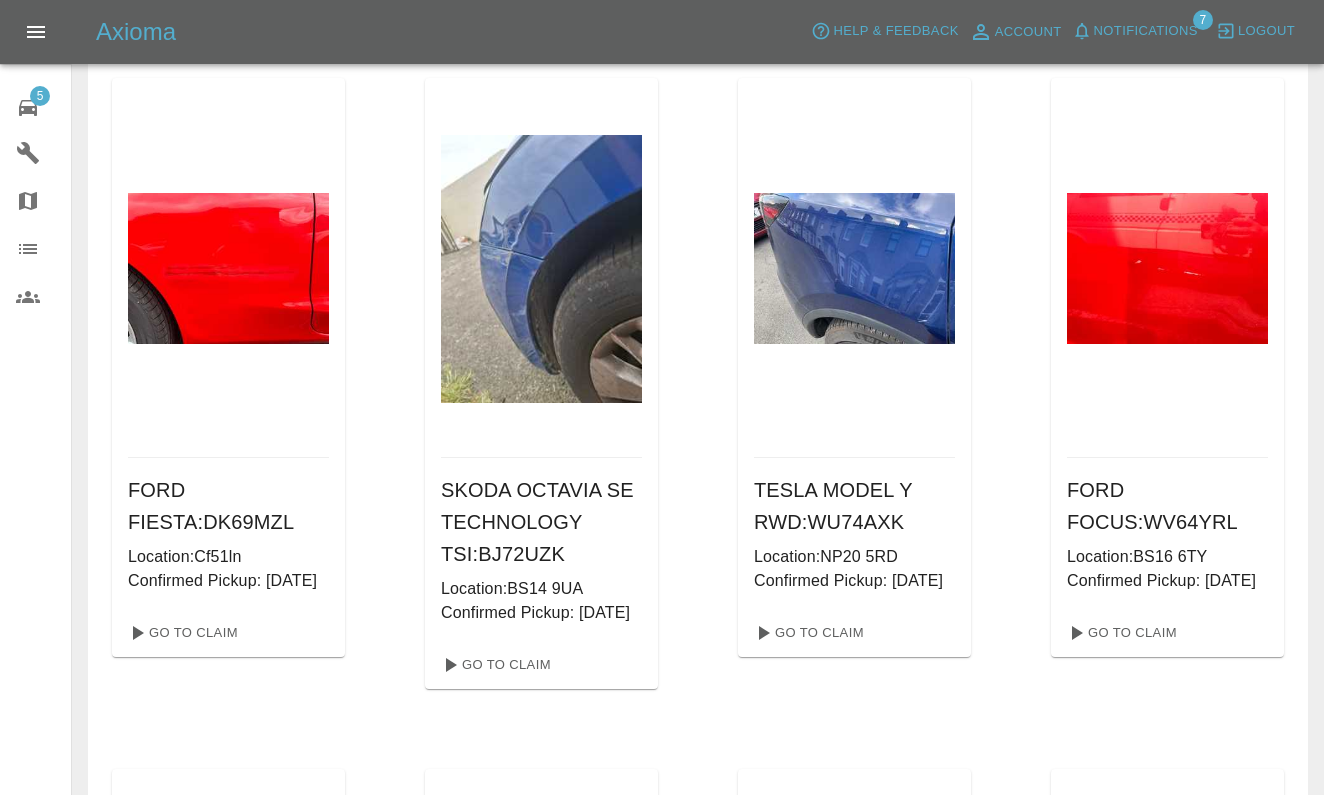 scroll, scrollTop: 95, scrollLeft: 0, axis: vertical 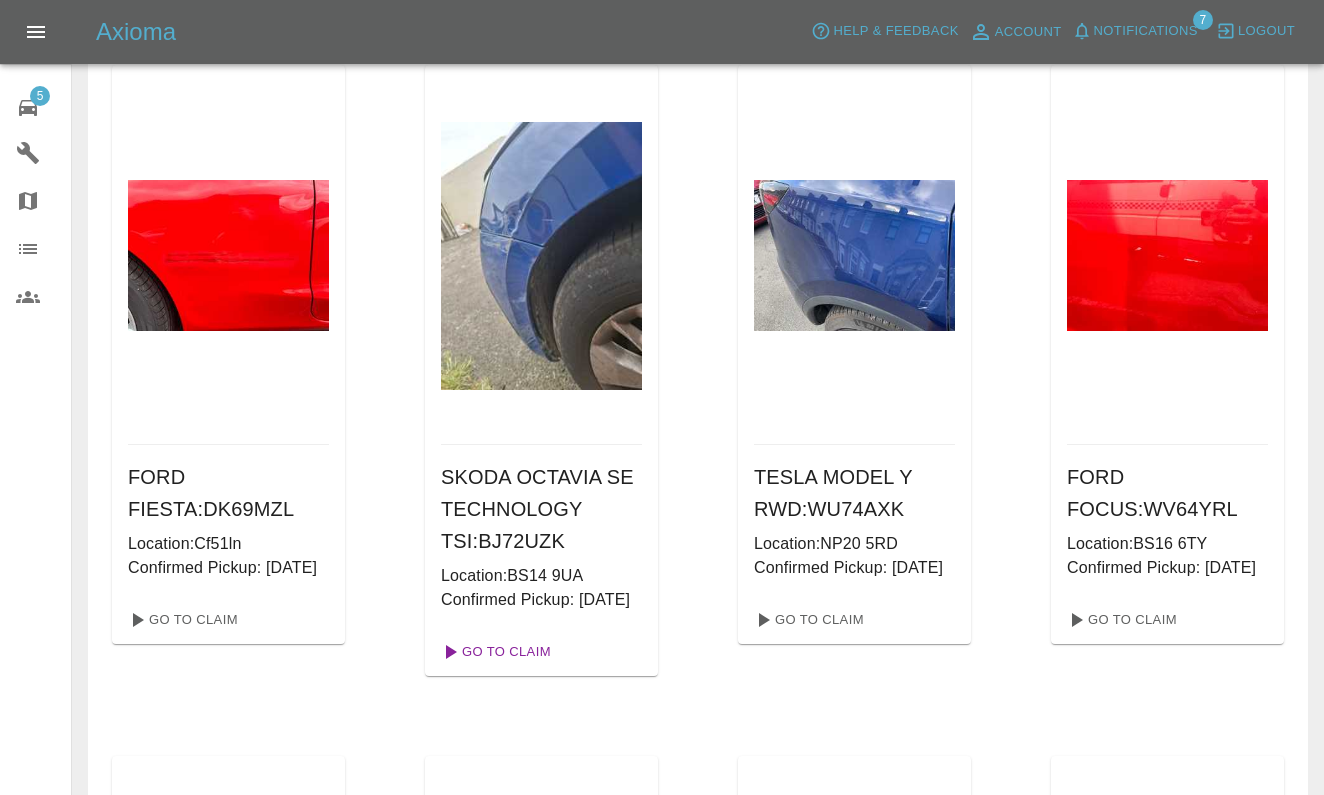 click on "Go To Claim" at bounding box center (494, 652) 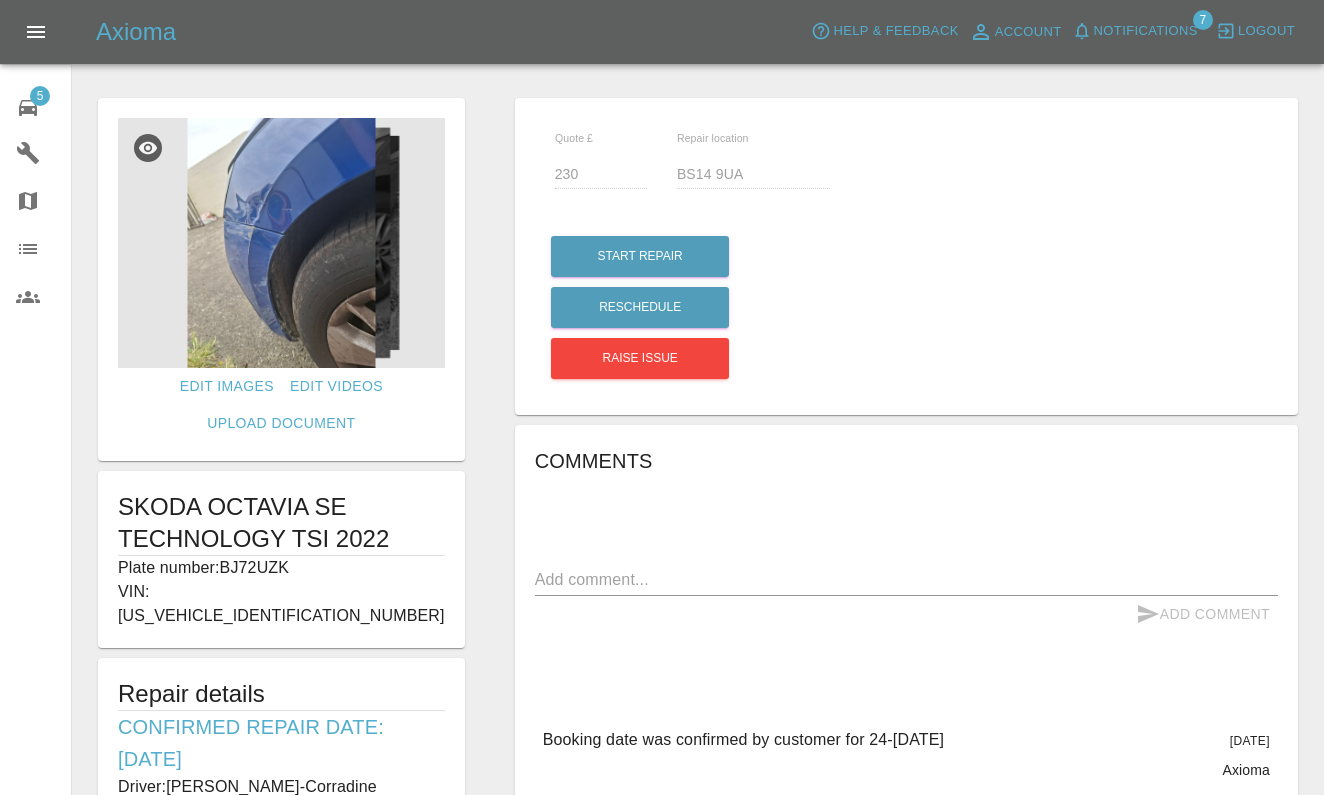 scroll, scrollTop: 0, scrollLeft: 0, axis: both 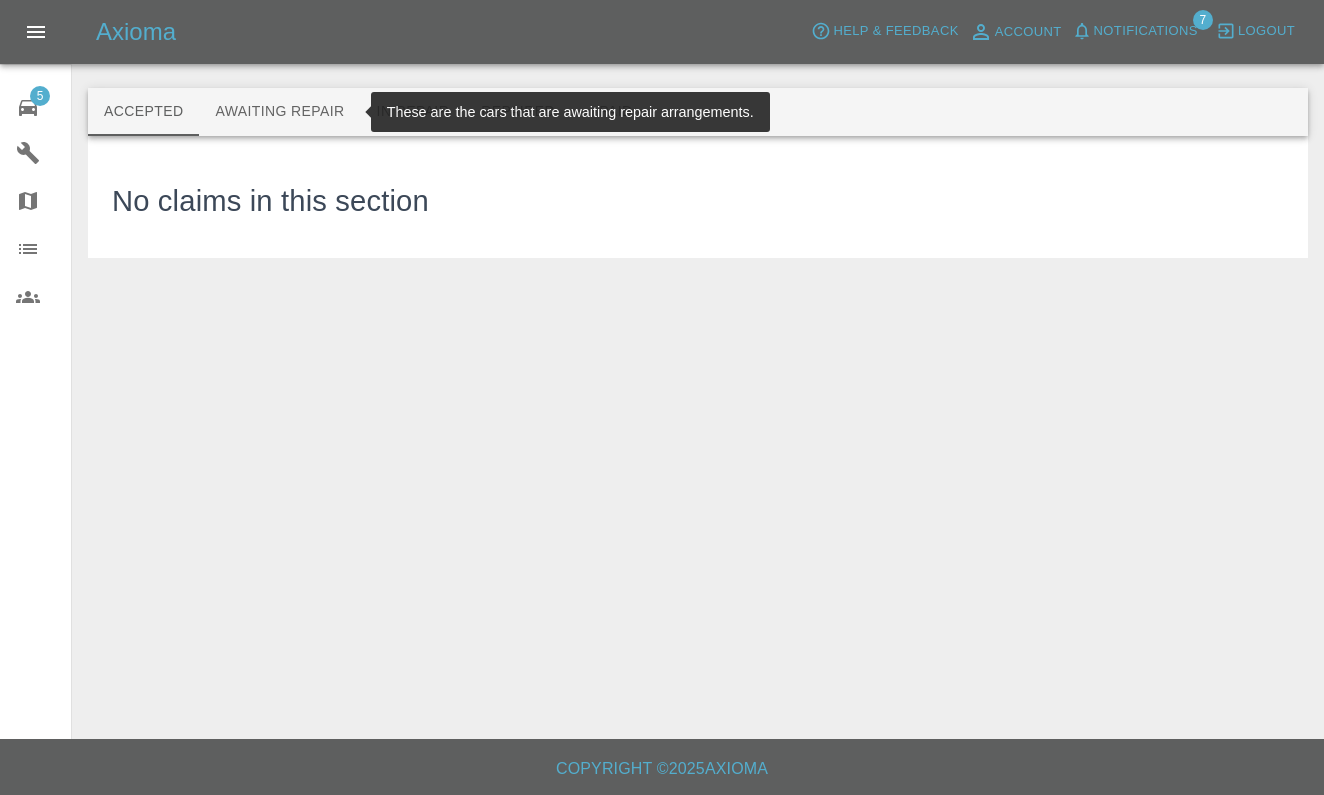 click on "Awaiting Repair" at bounding box center [279, 112] 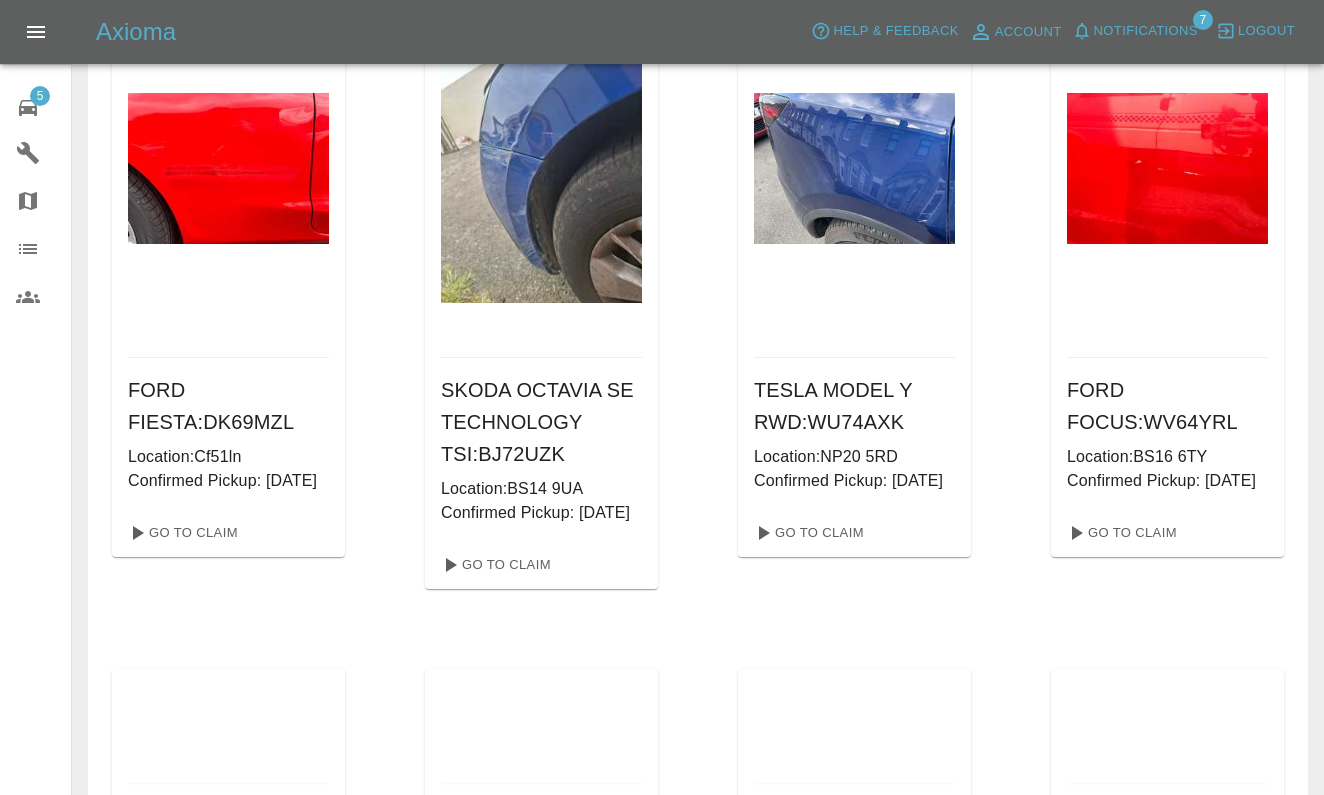 scroll, scrollTop: 192, scrollLeft: 0, axis: vertical 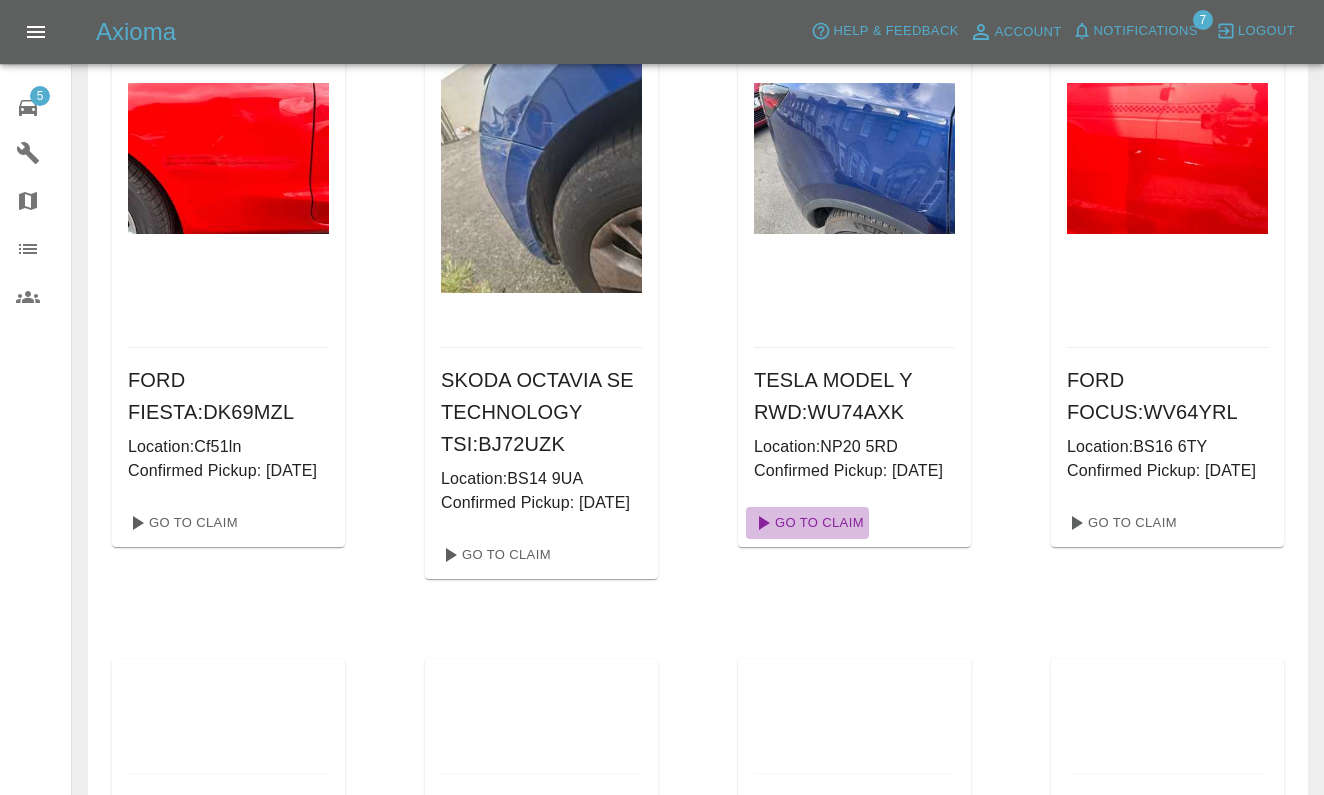 click on "Go To Claim" at bounding box center (807, 523) 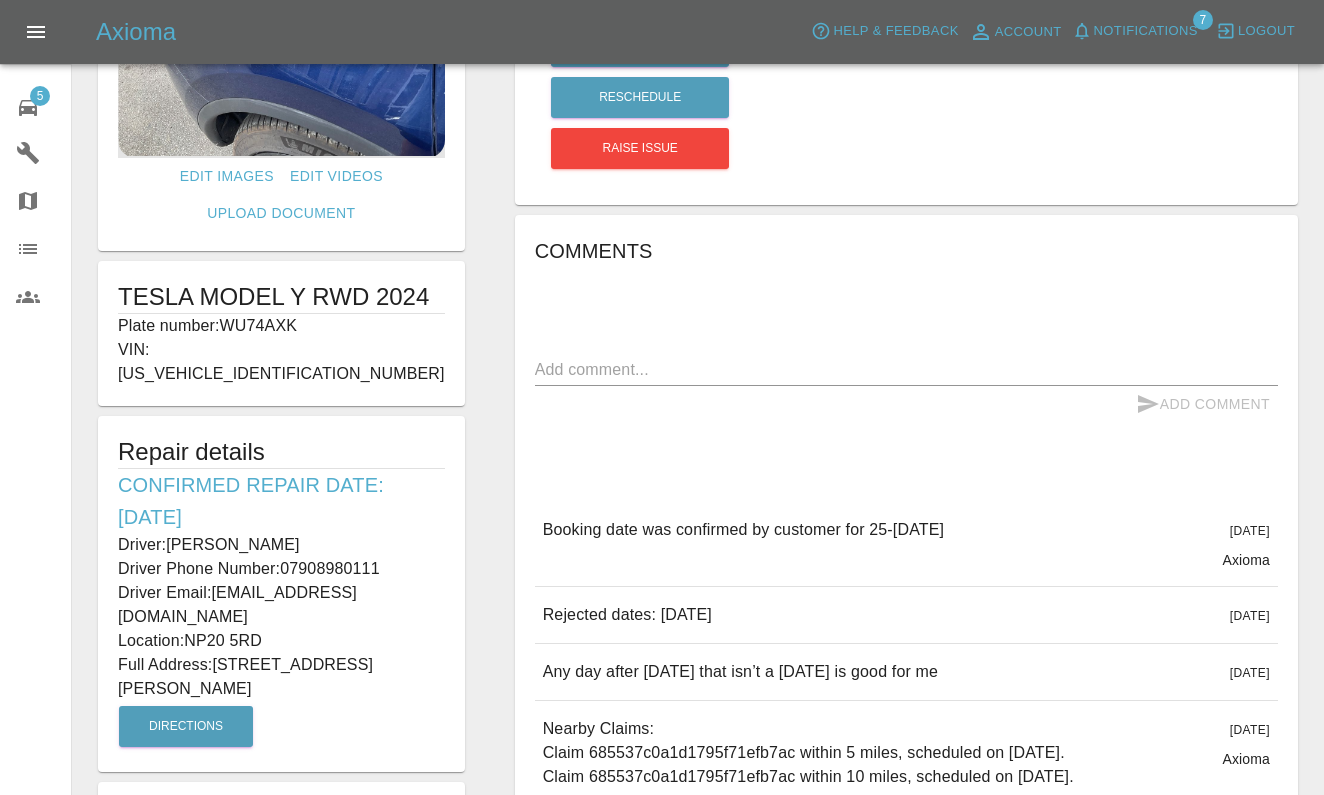 scroll, scrollTop: 218, scrollLeft: 0, axis: vertical 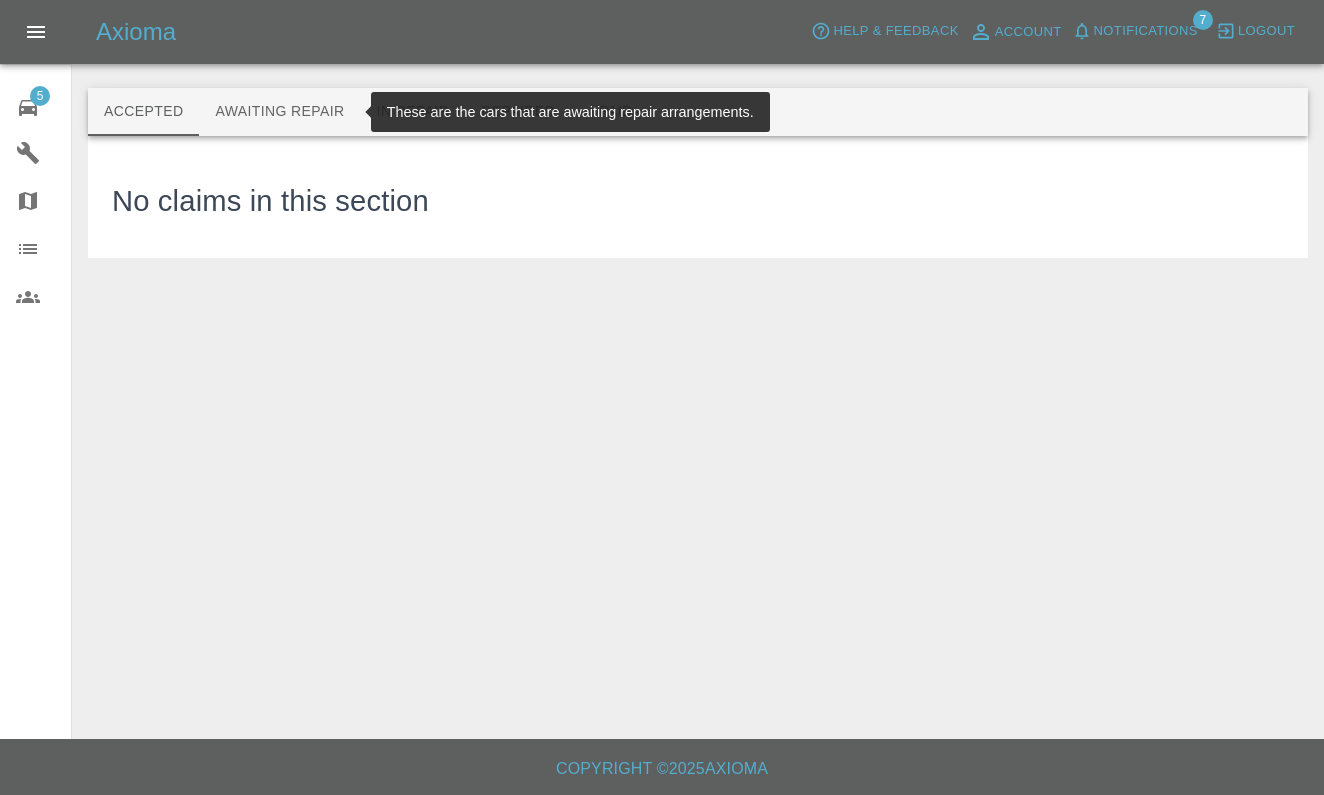 click on "Awaiting Repair" at bounding box center (279, 112) 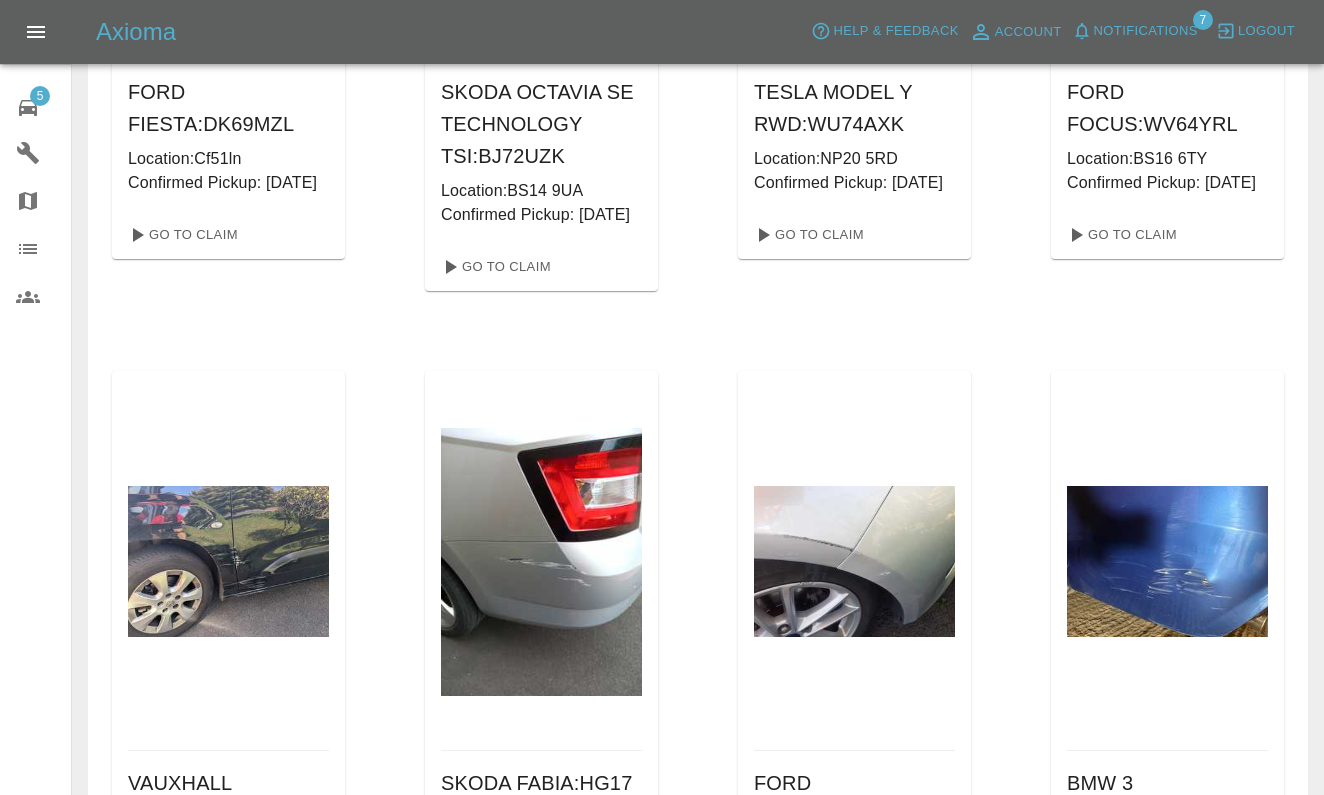 scroll, scrollTop: 498, scrollLeft: 0, axis: vertical 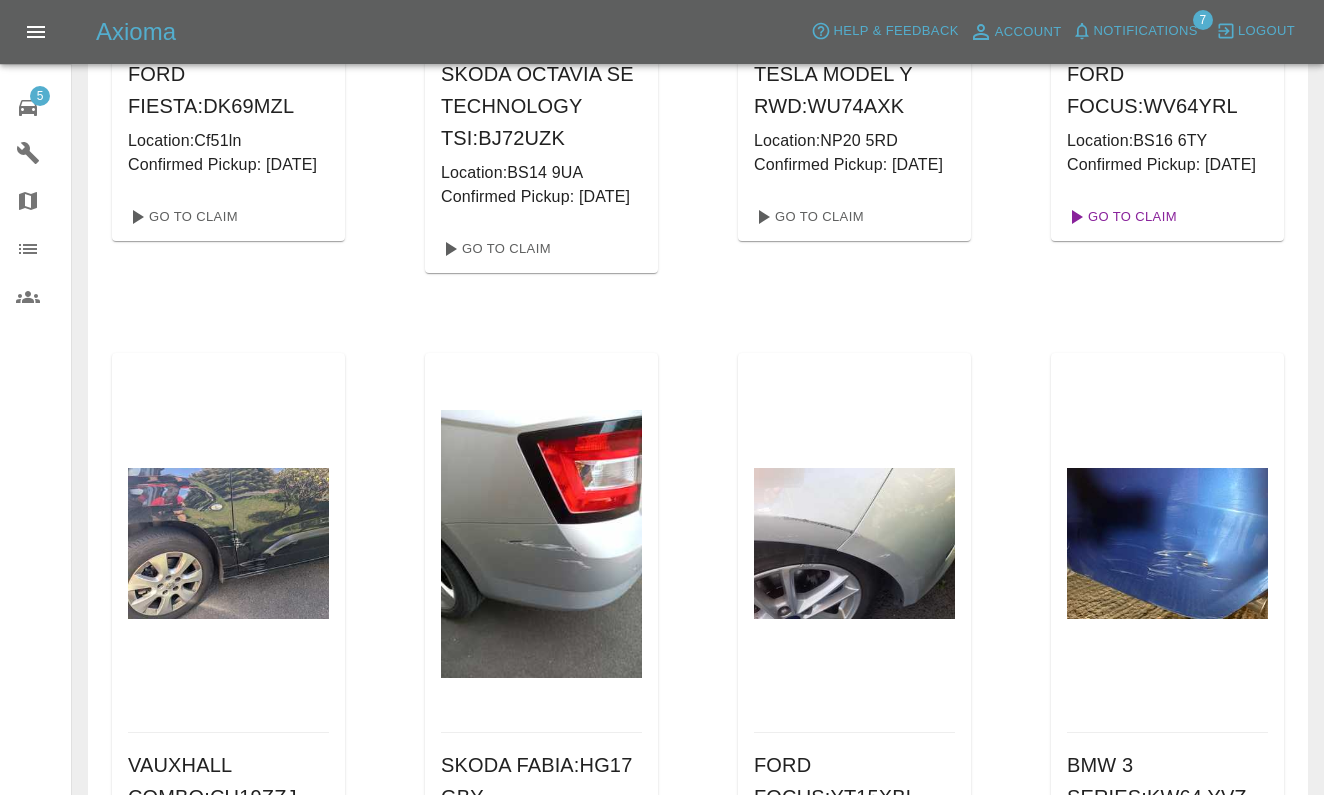 click on "Go To Claim" at bounding box center [1120, 217] 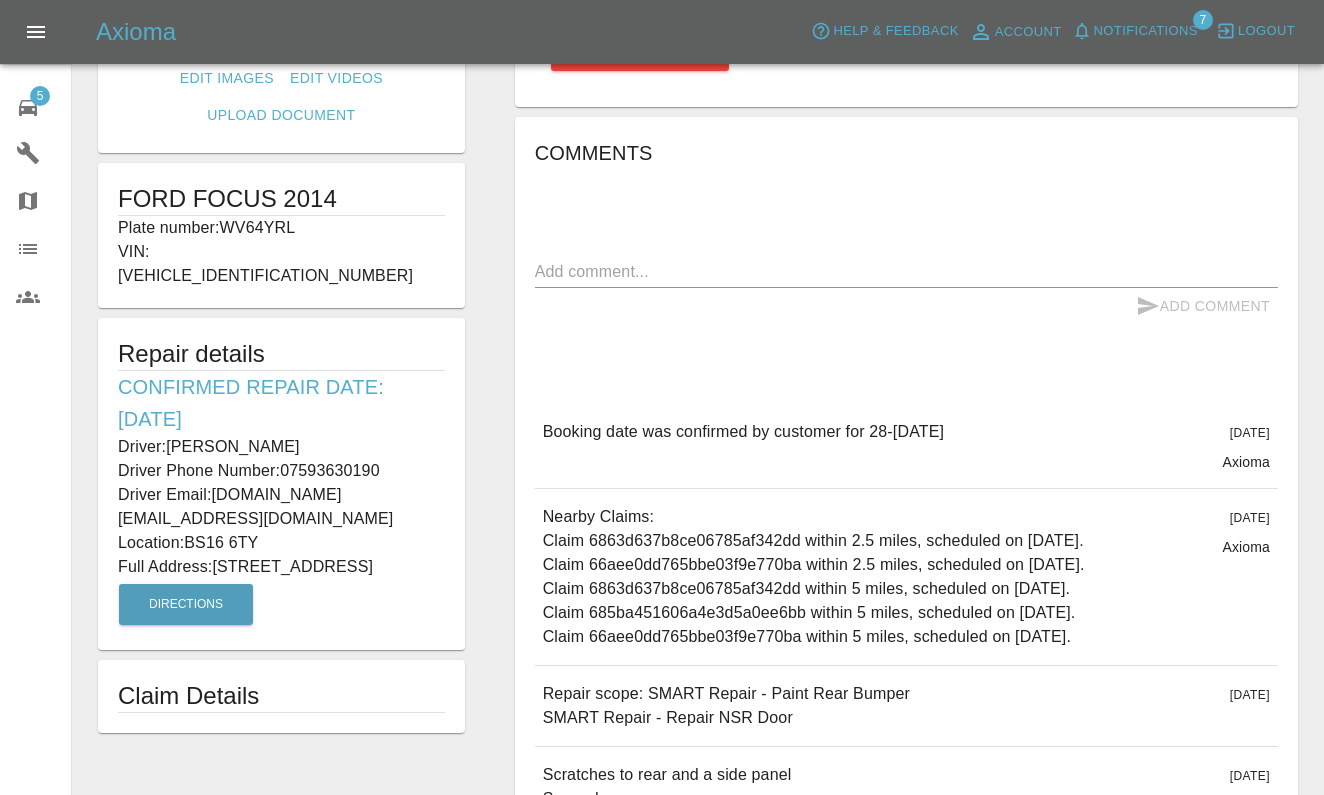 scroll, scrollTop: 320, scrollLeft: 0, axis: vertical 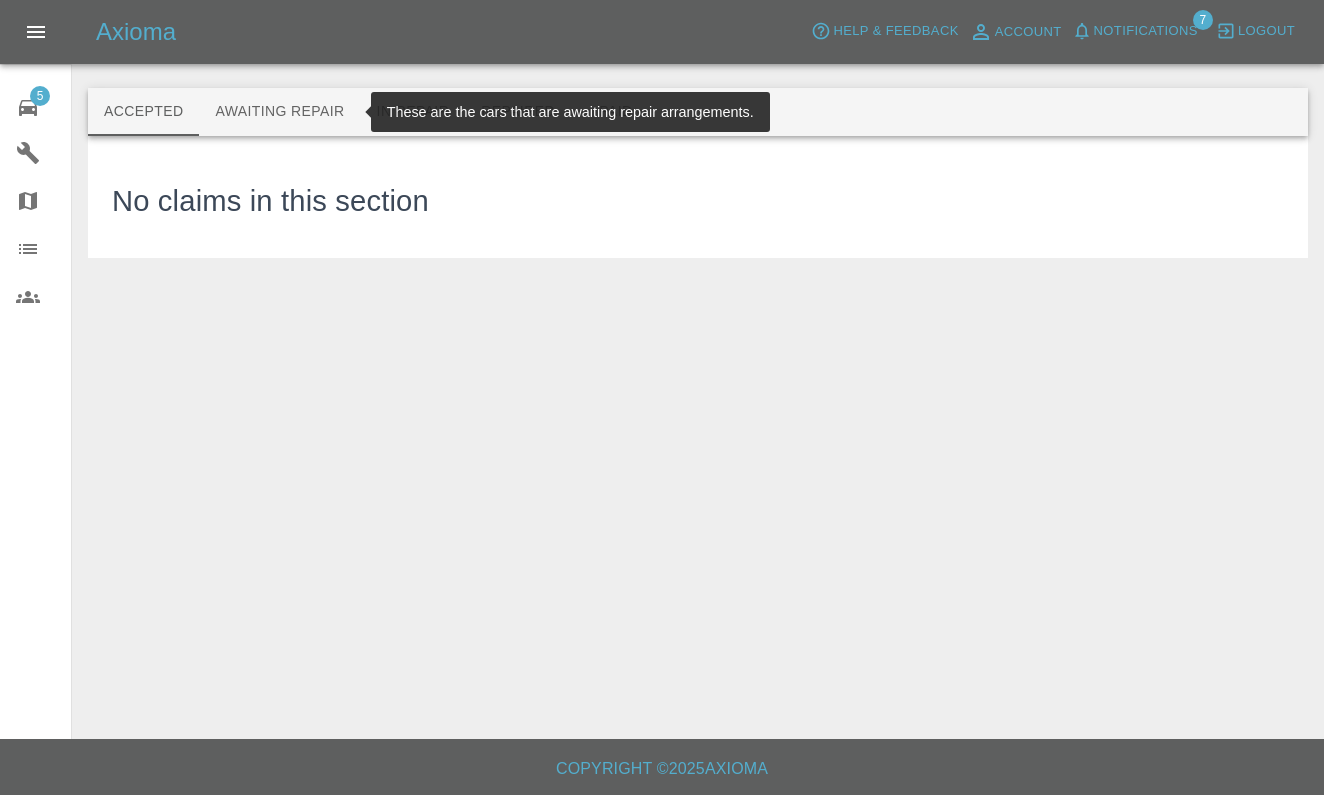 click on "Awaiting Repair" at bounding box center (279, 112) 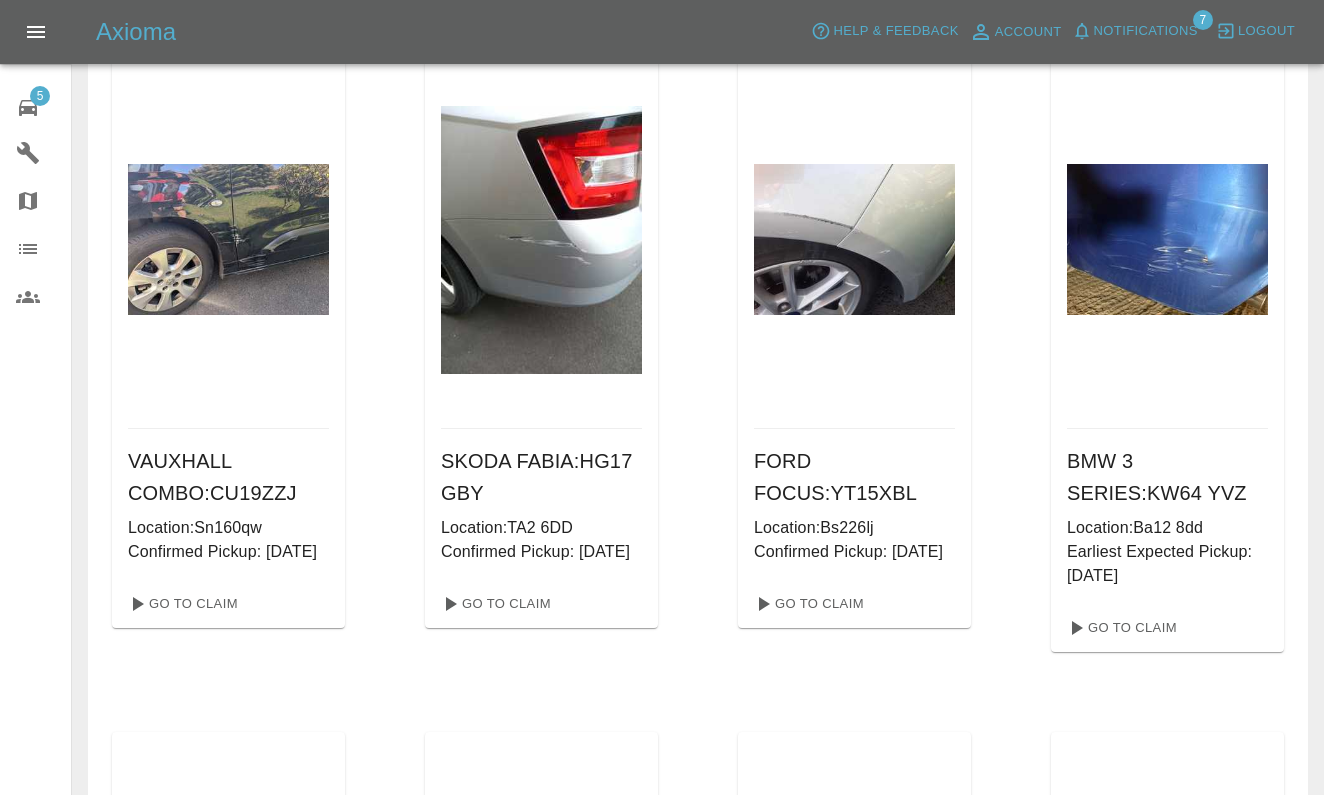 scroll, scrollTop: 860, scrollLeft: 0, axis: vertical 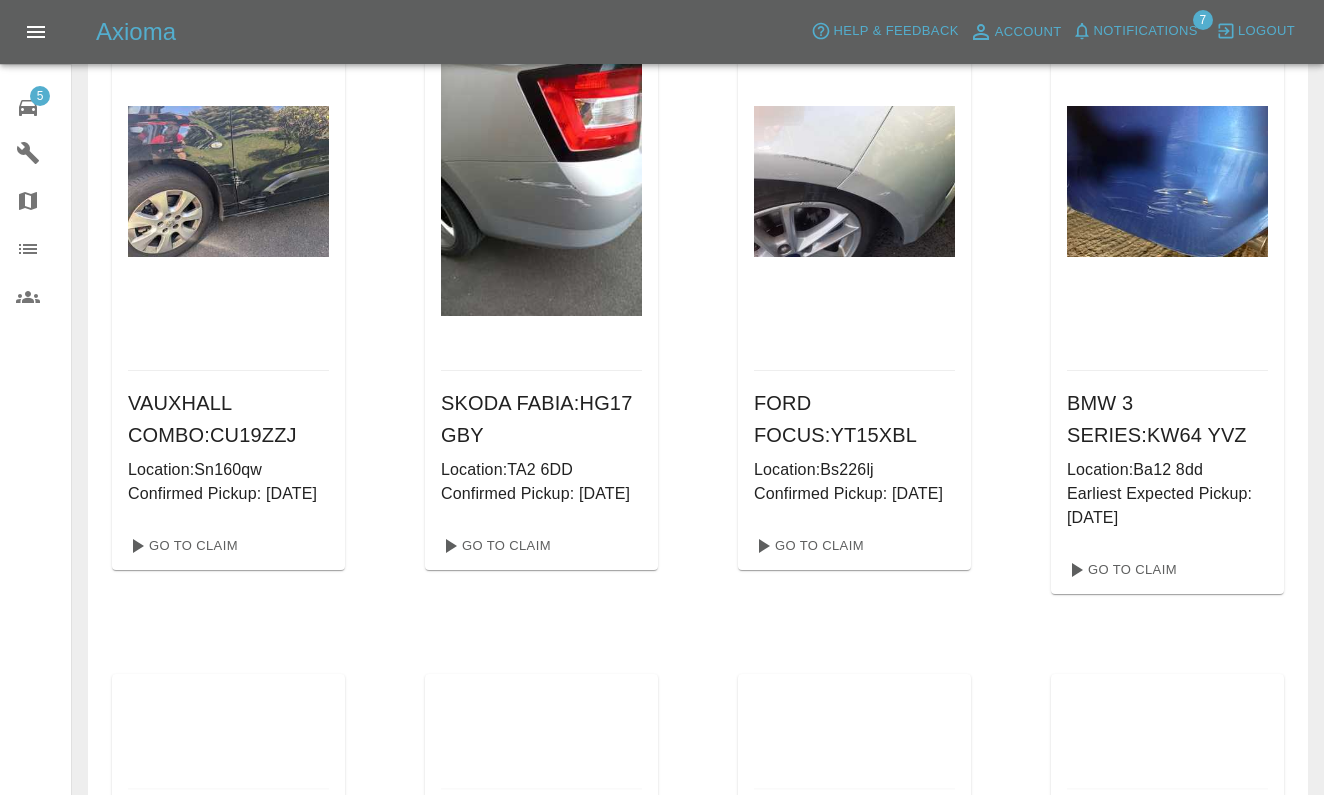 click on "Go To Claim" at bounding box center [228, 546] 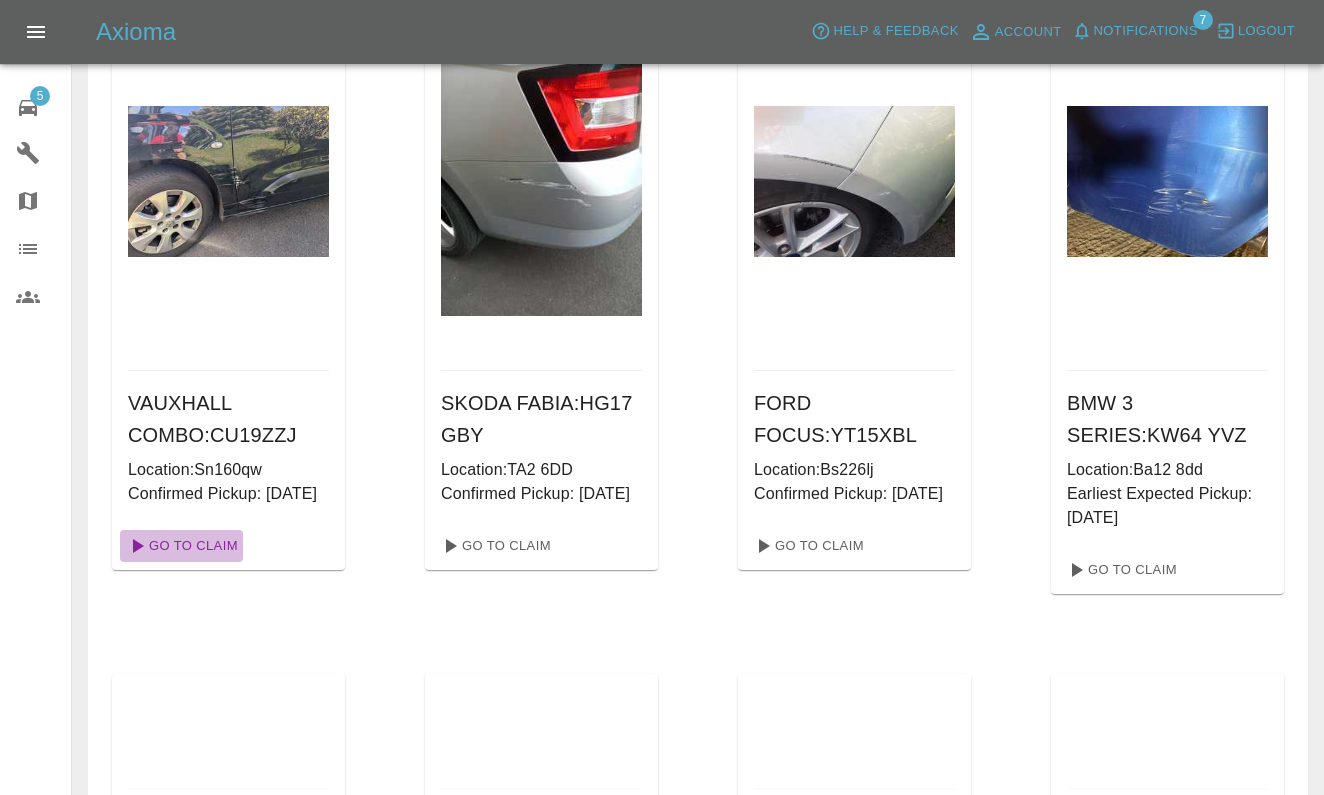 click on "Go To Claim" at bounding box center [181, 546] 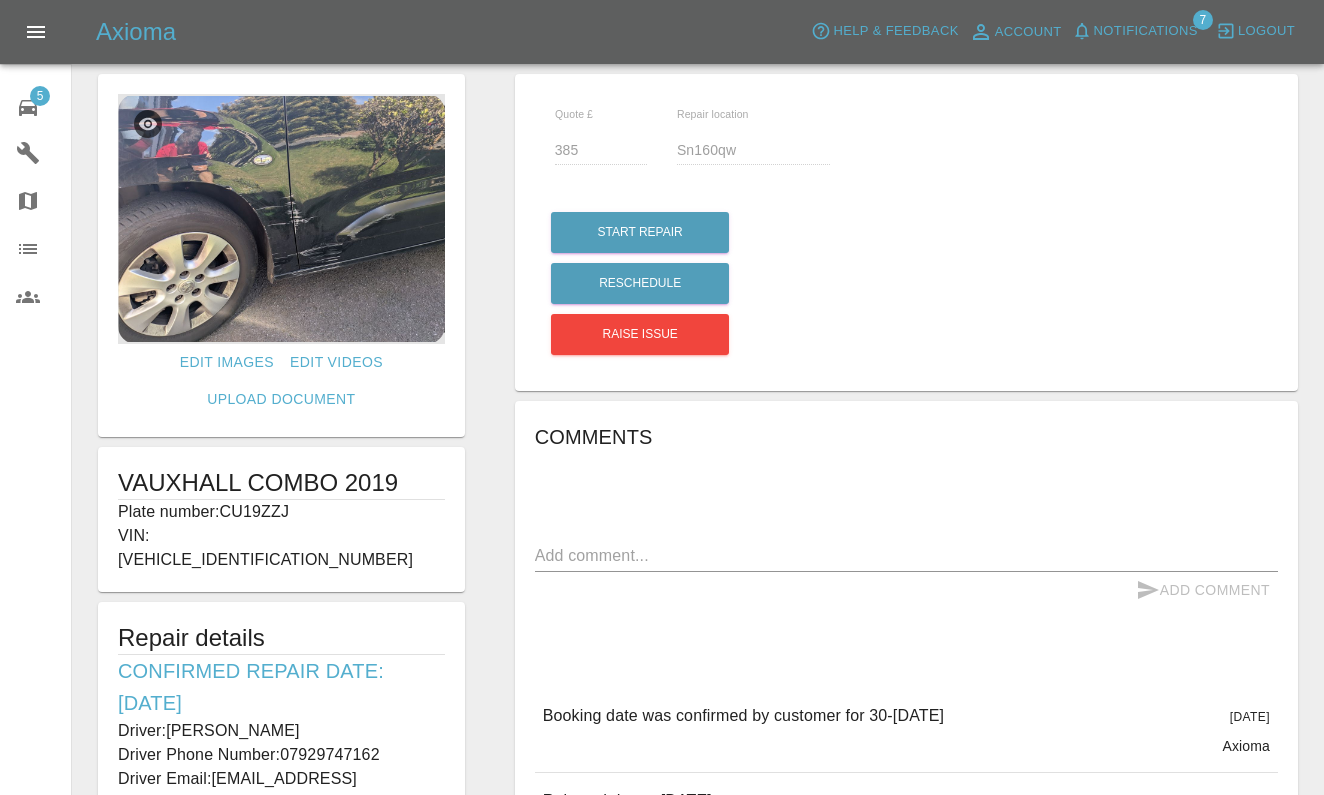 scroll, scrollTop: 22, scrollLeft: 0, axis: vertical 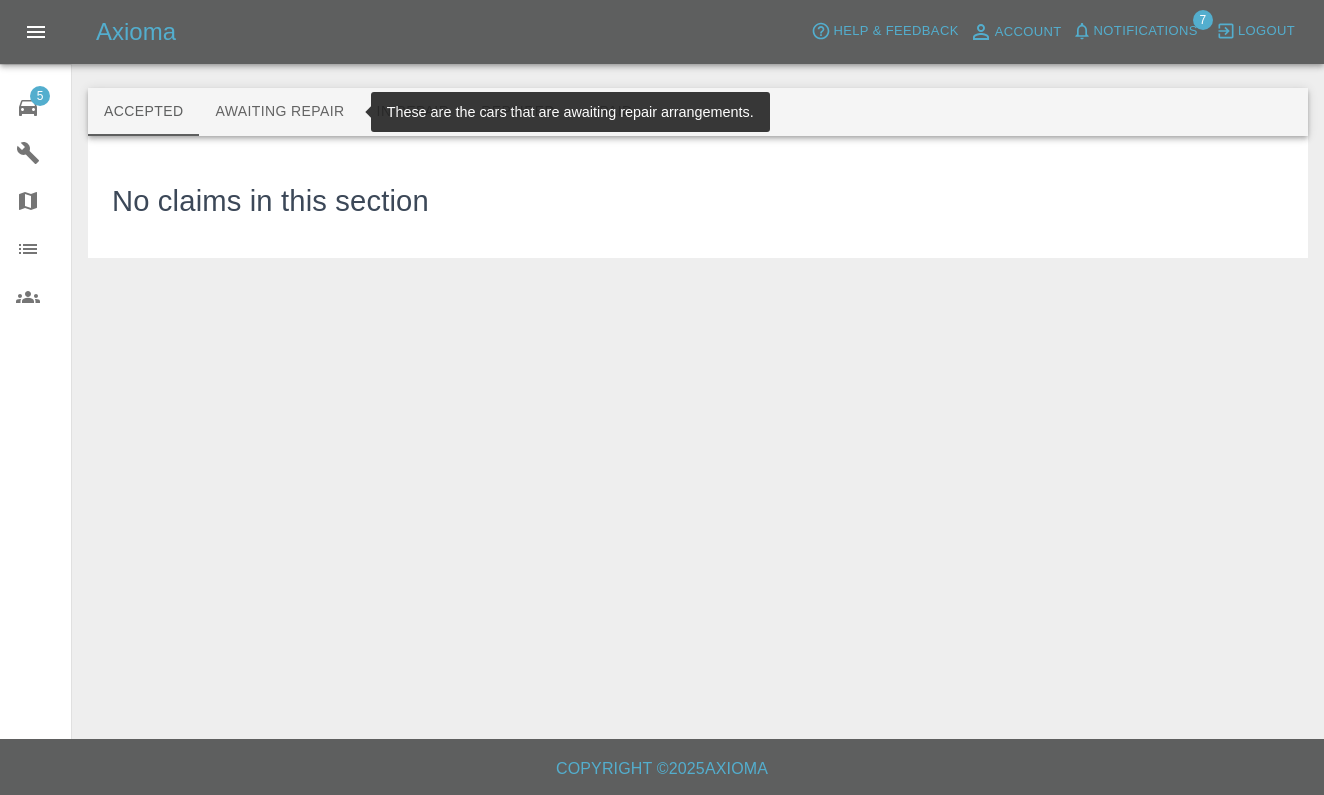 click on "Awaiting Repair" at bounding box center (279, 112) 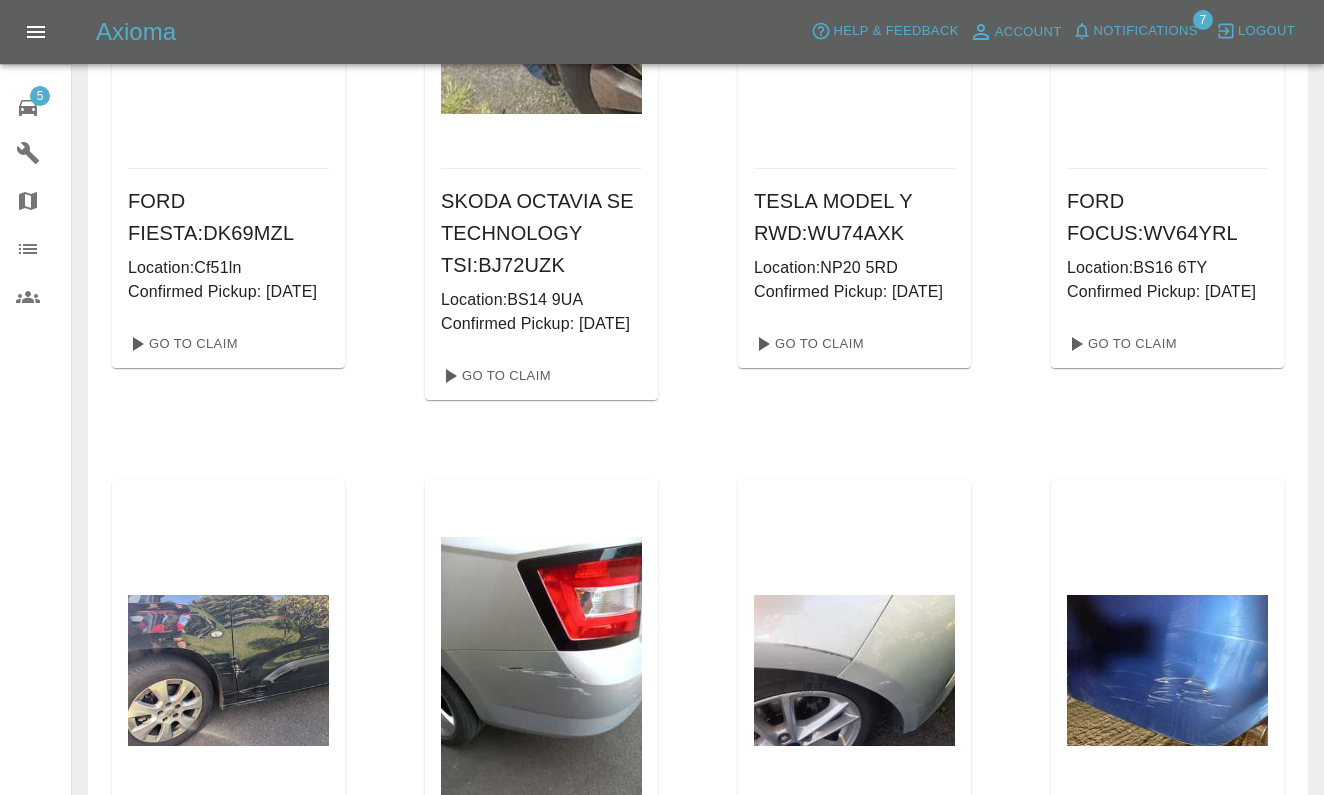 scroll, scrollTop: 774, scrollLeft: 0, axis: vertical 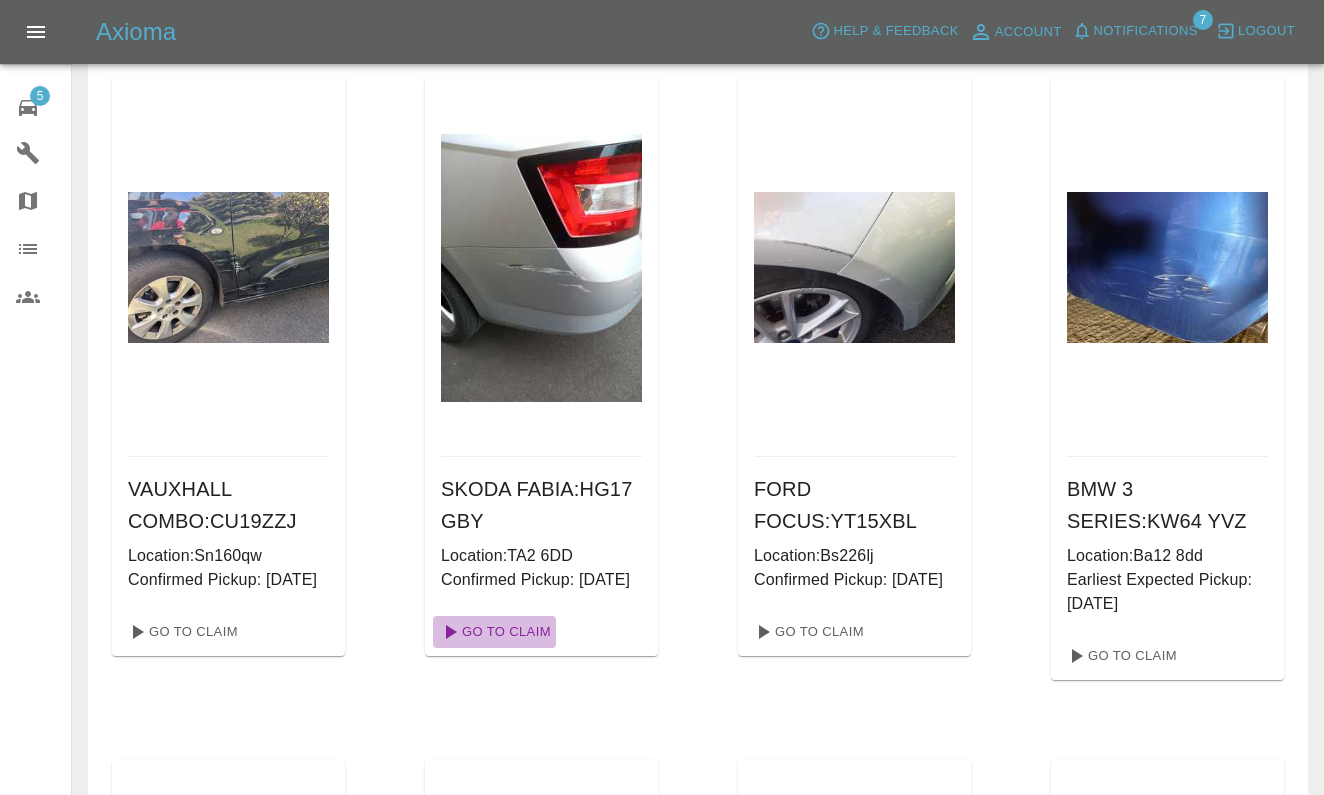 click on "Go To Claim" at bounding box center [494, 632] 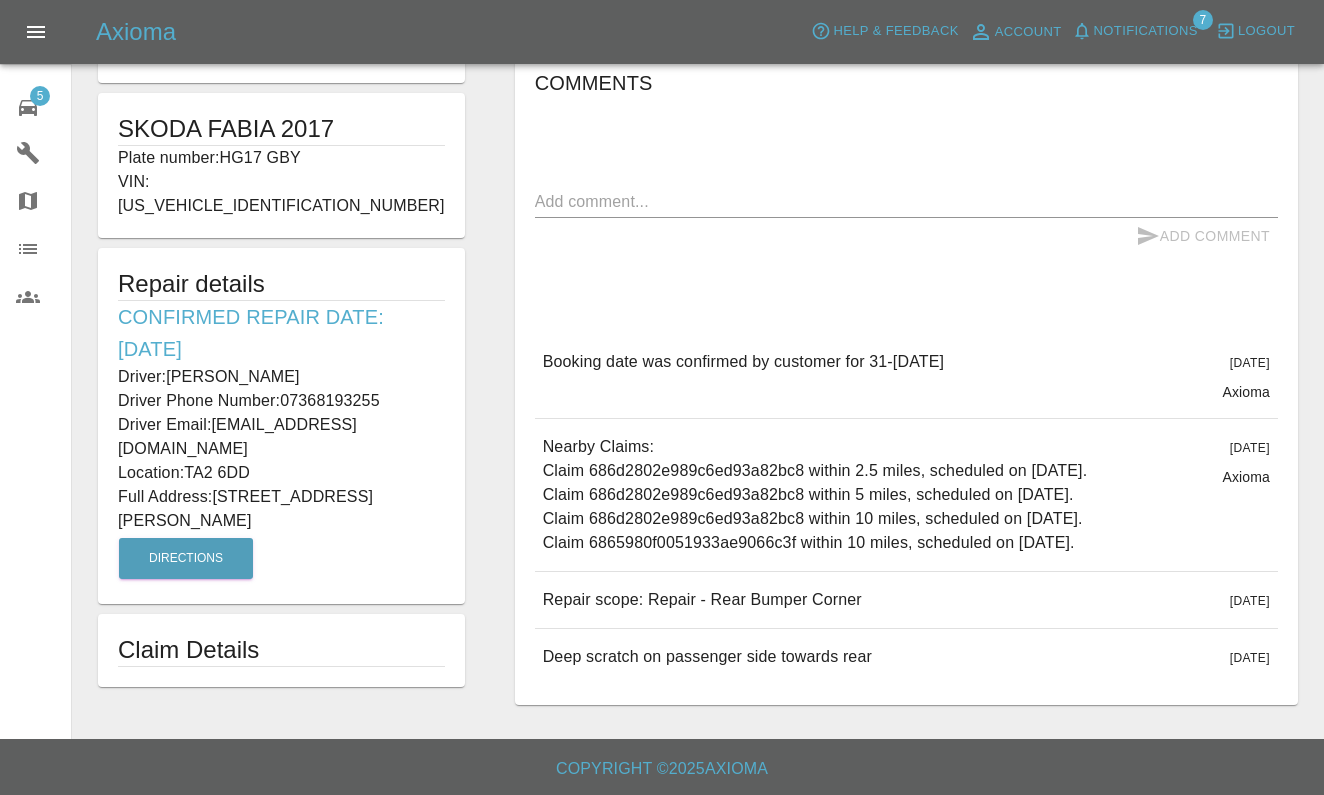 scroll, scrollTop: 377, scrollLeft: 0, axis: vertical 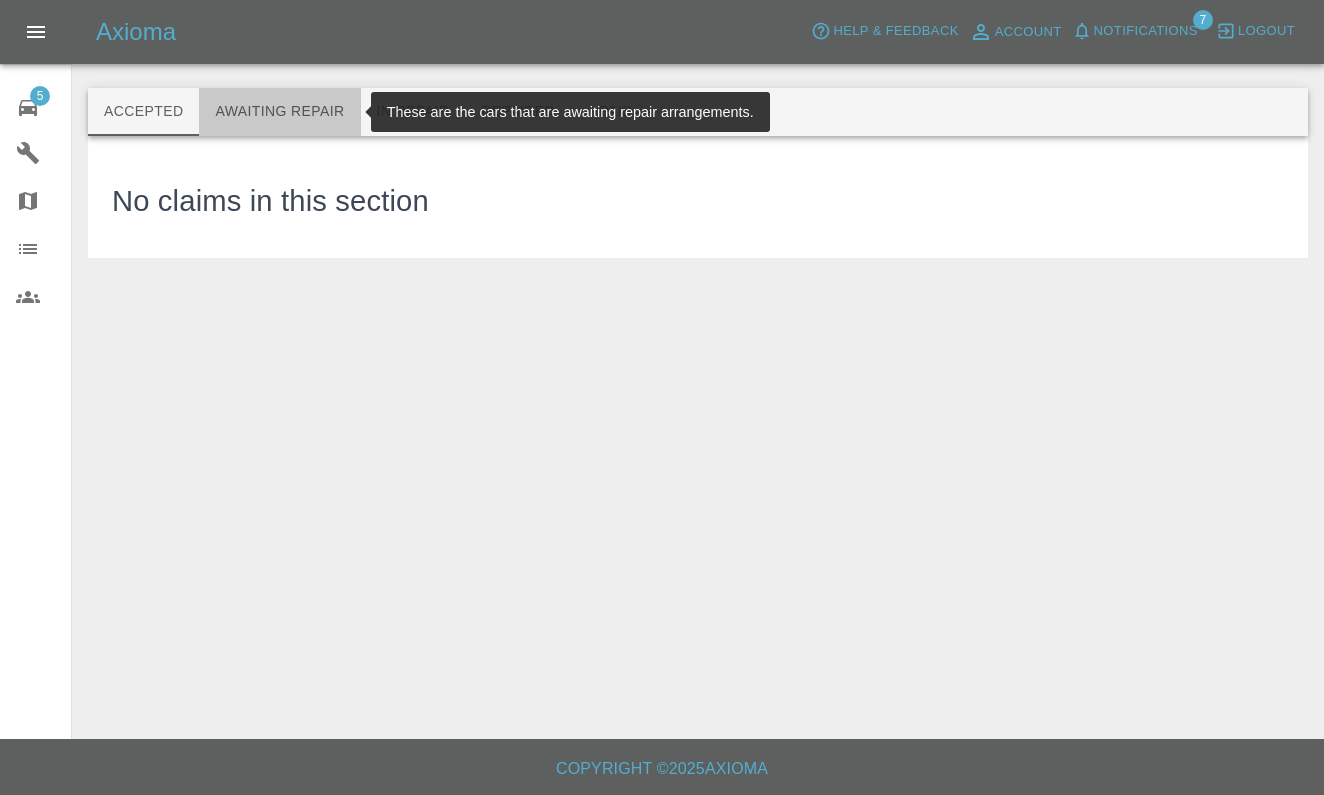 click on "Awaiting Repair" at bounding box center [279, 112] 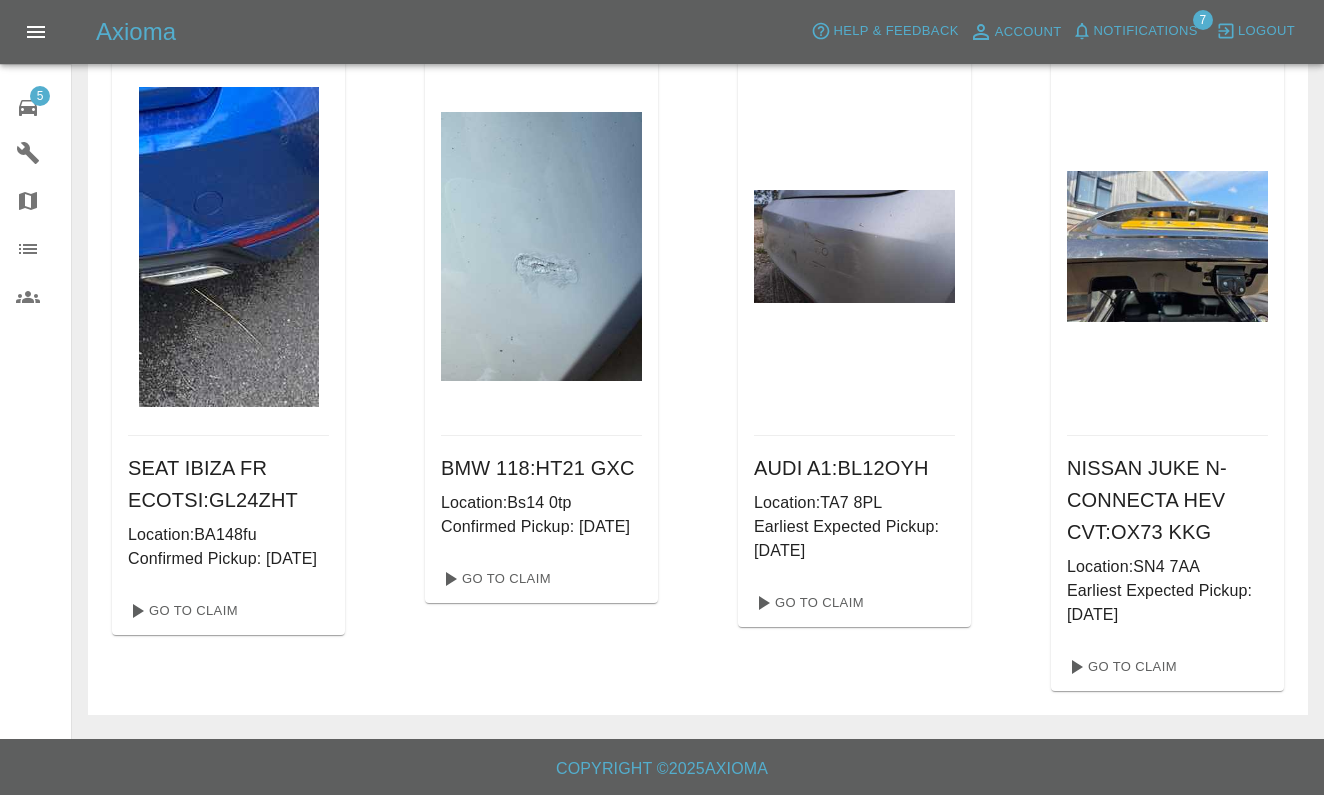 scroll 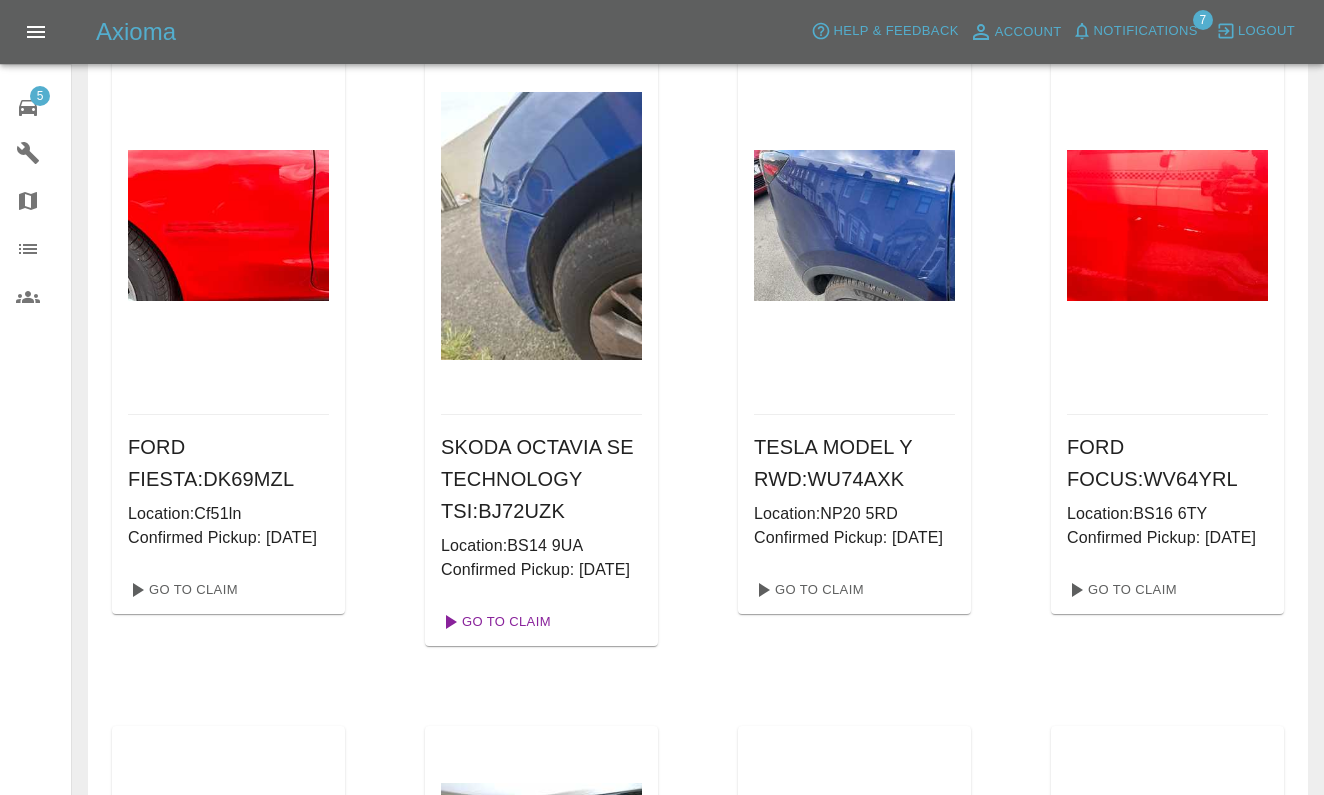 click on "Go To Claim" at bounding box center (494, 622) 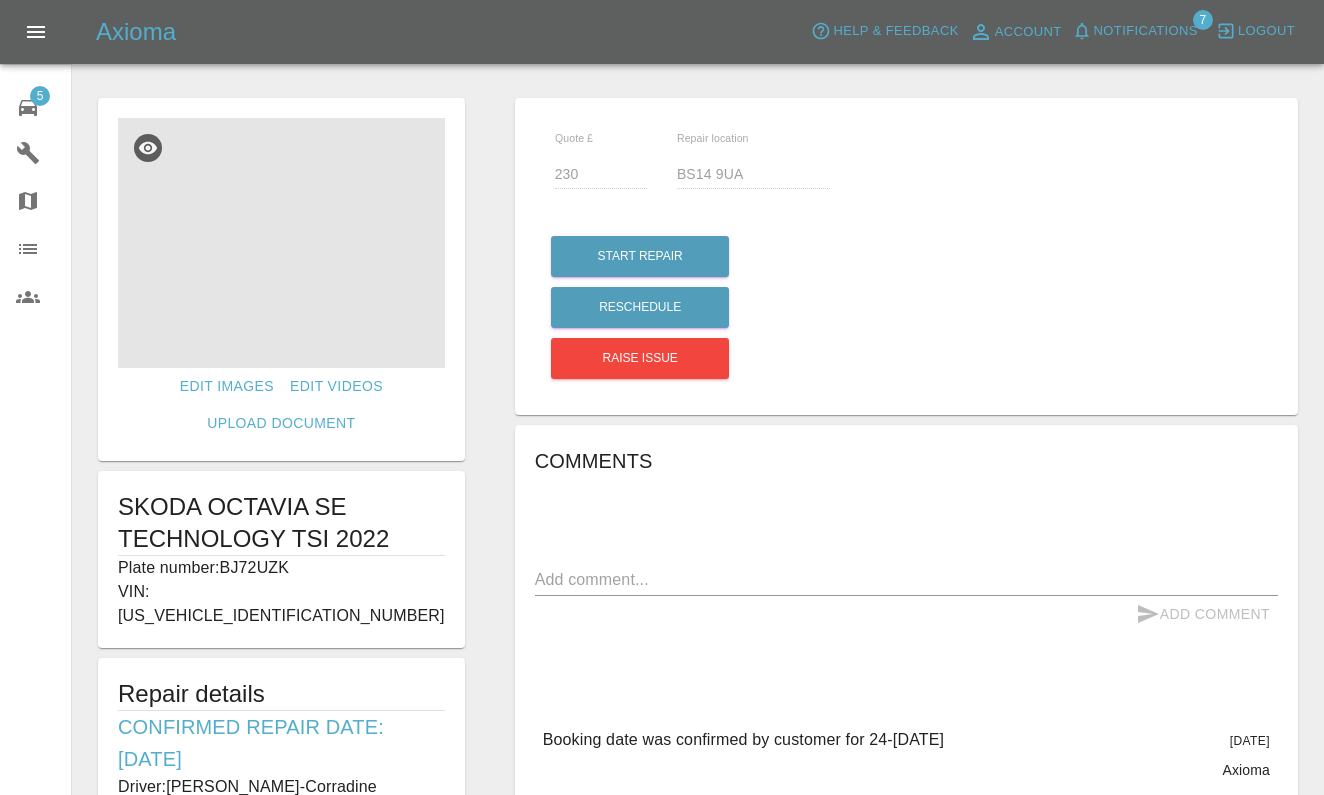 scroll, scrollTop: 0, scrollLeft: 0, axis: both 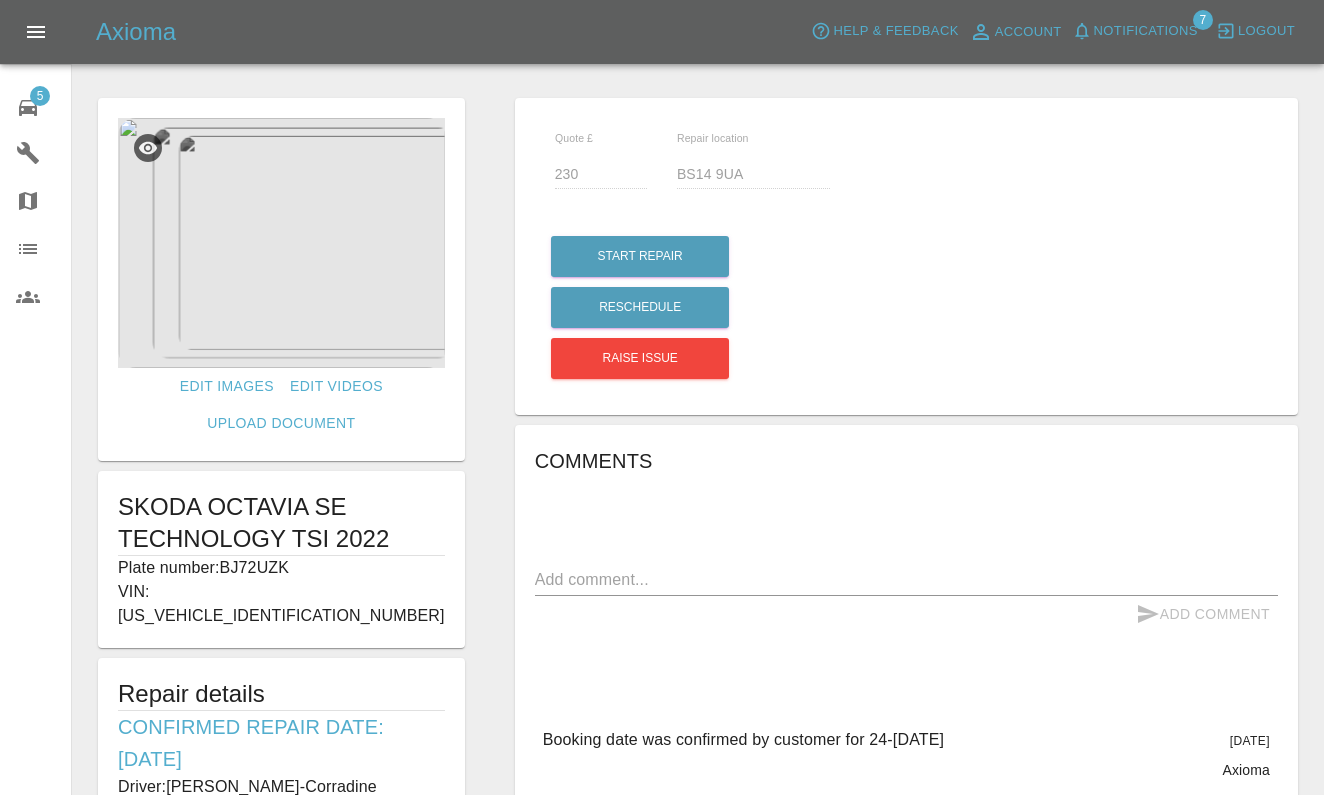 click at bounding box center (281, 243) 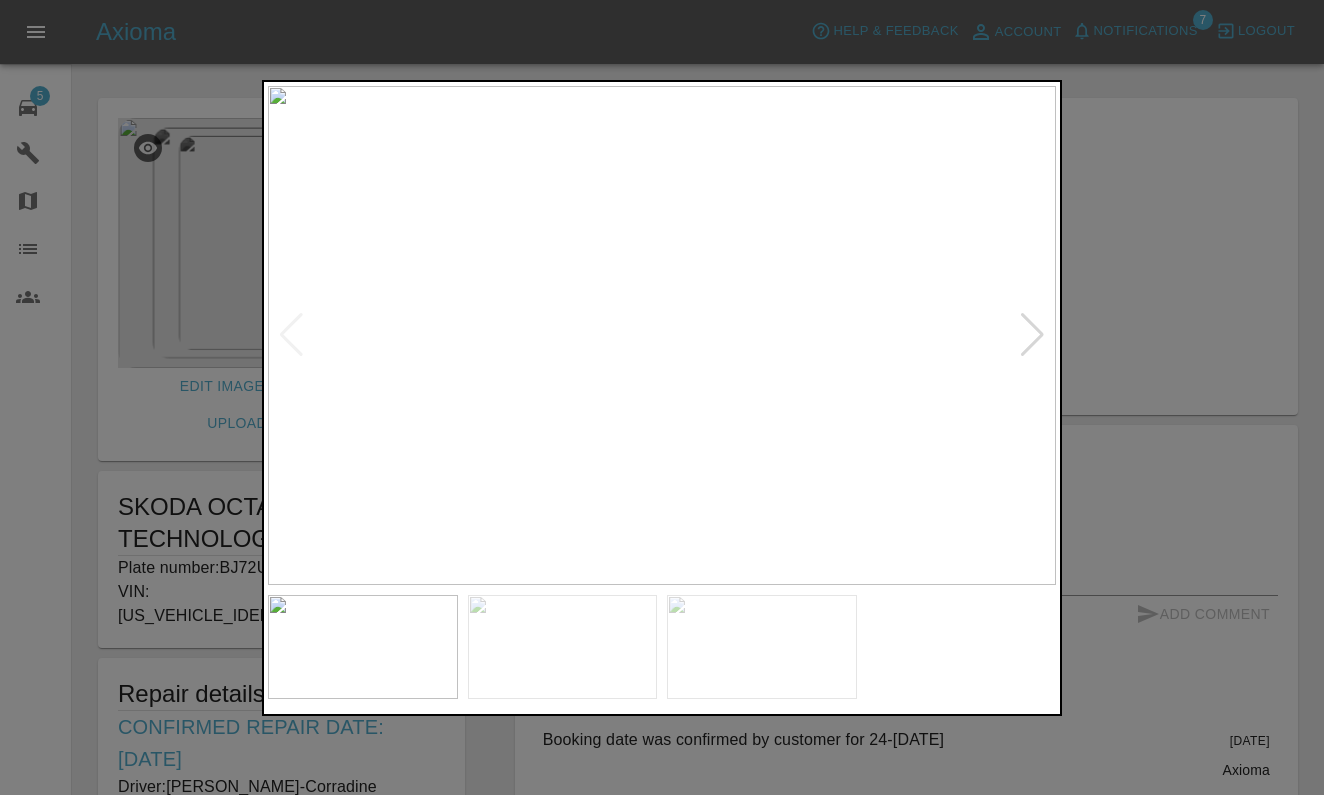 click at bounding box center (1032, 335) 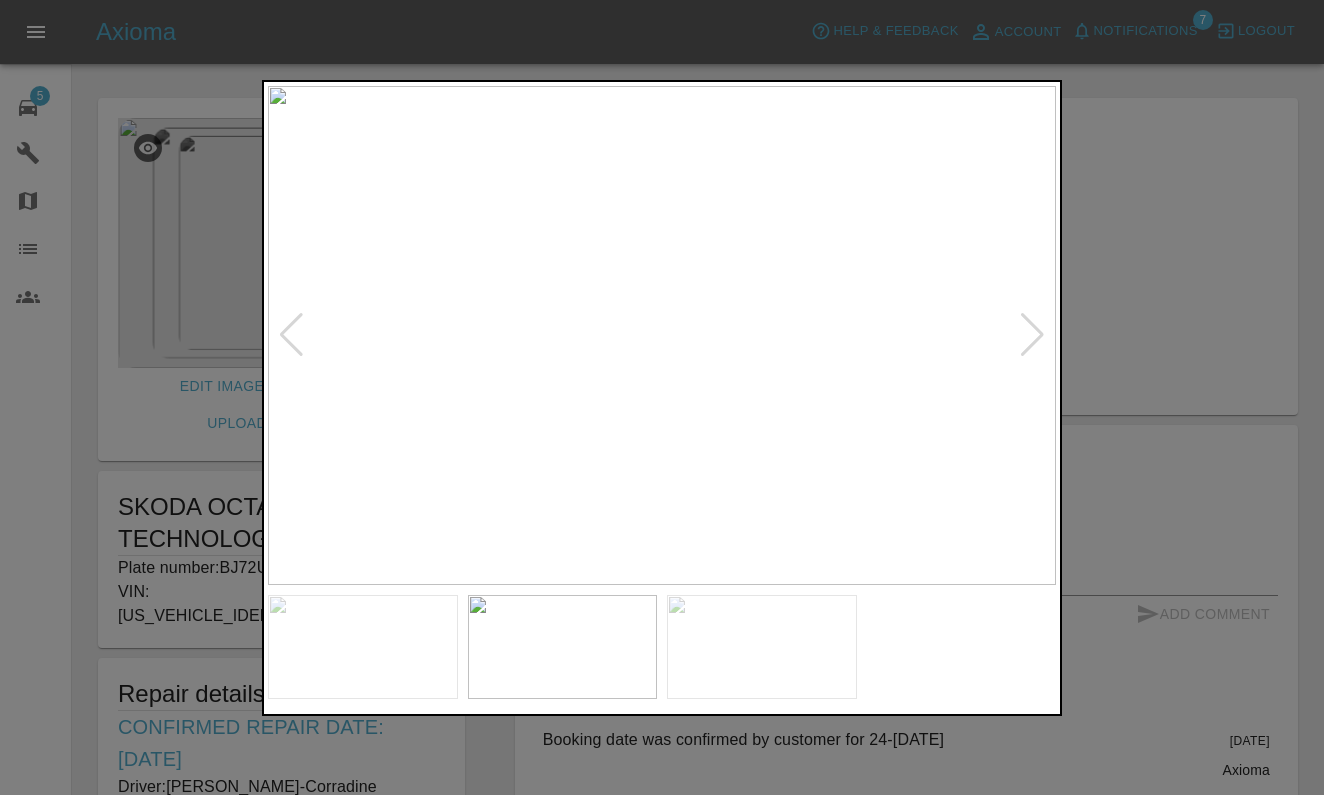 click at bounding box center (1032, 335) 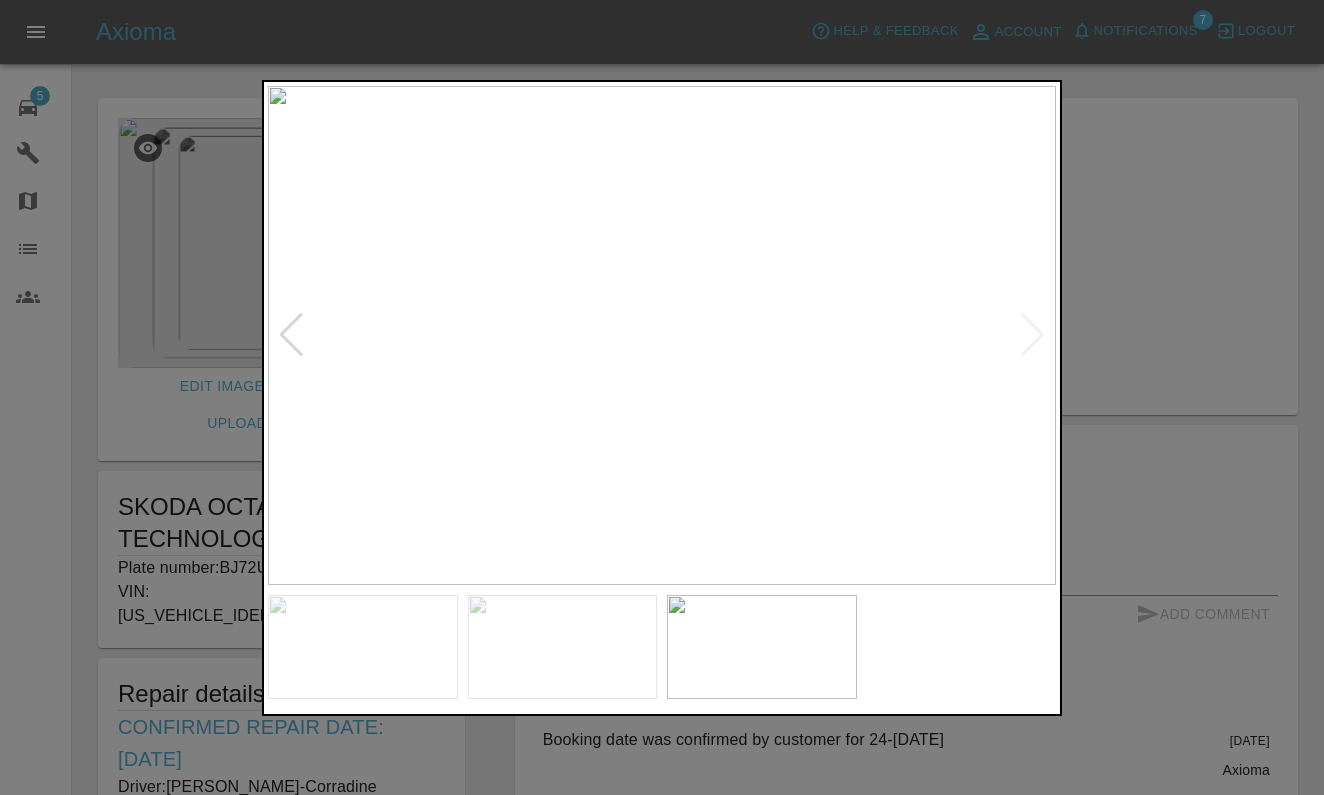 click at bounding box center [662, 335] 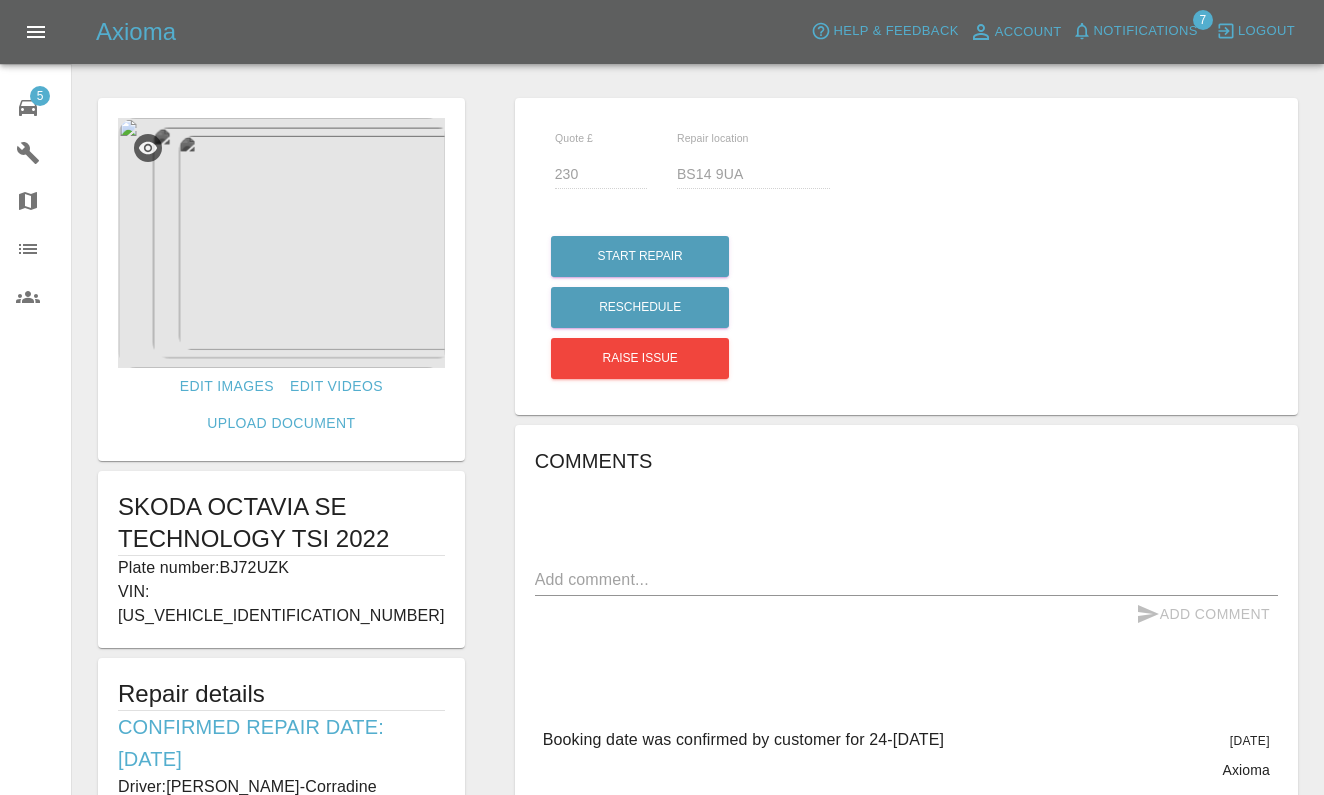 scroll, scrollTop: 0, scrollLeft: 0, axis: both 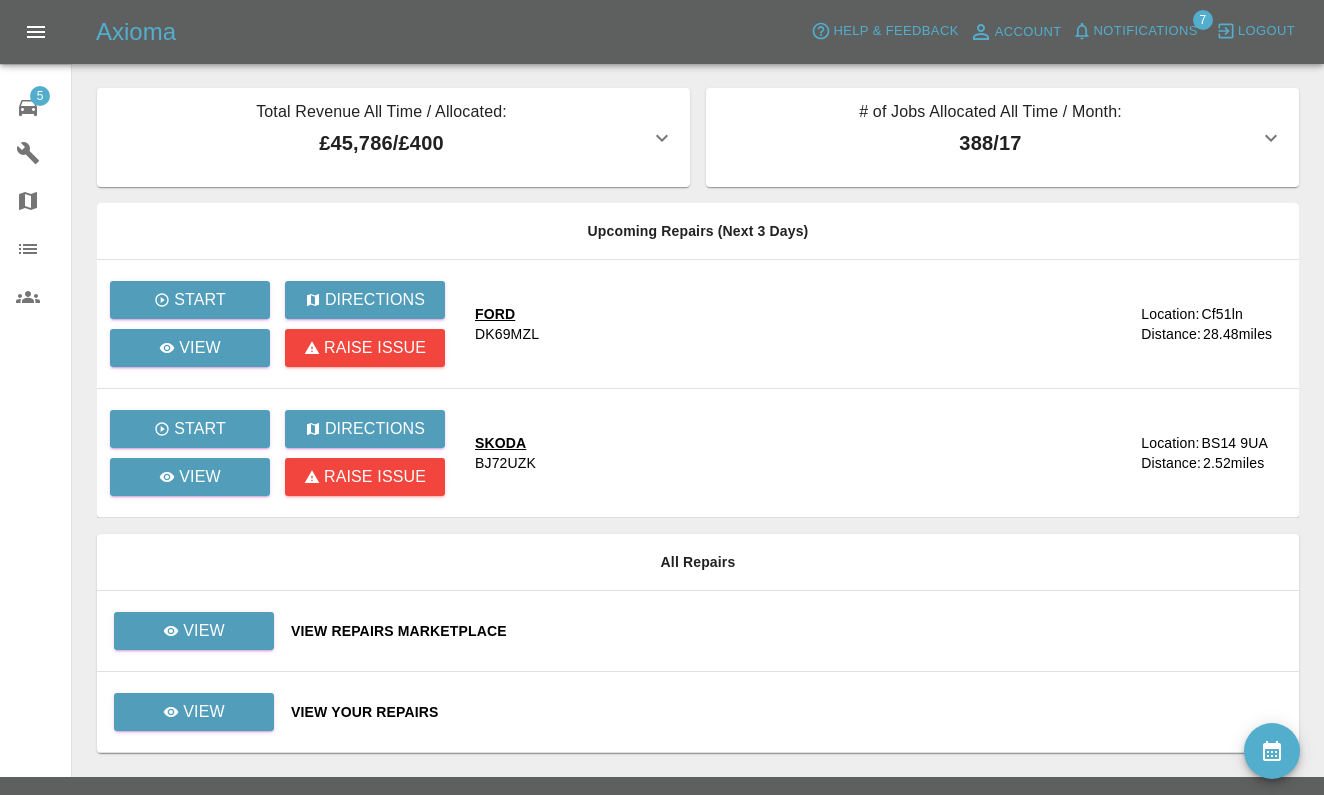 click on "View" at bounding box center [186, 631] 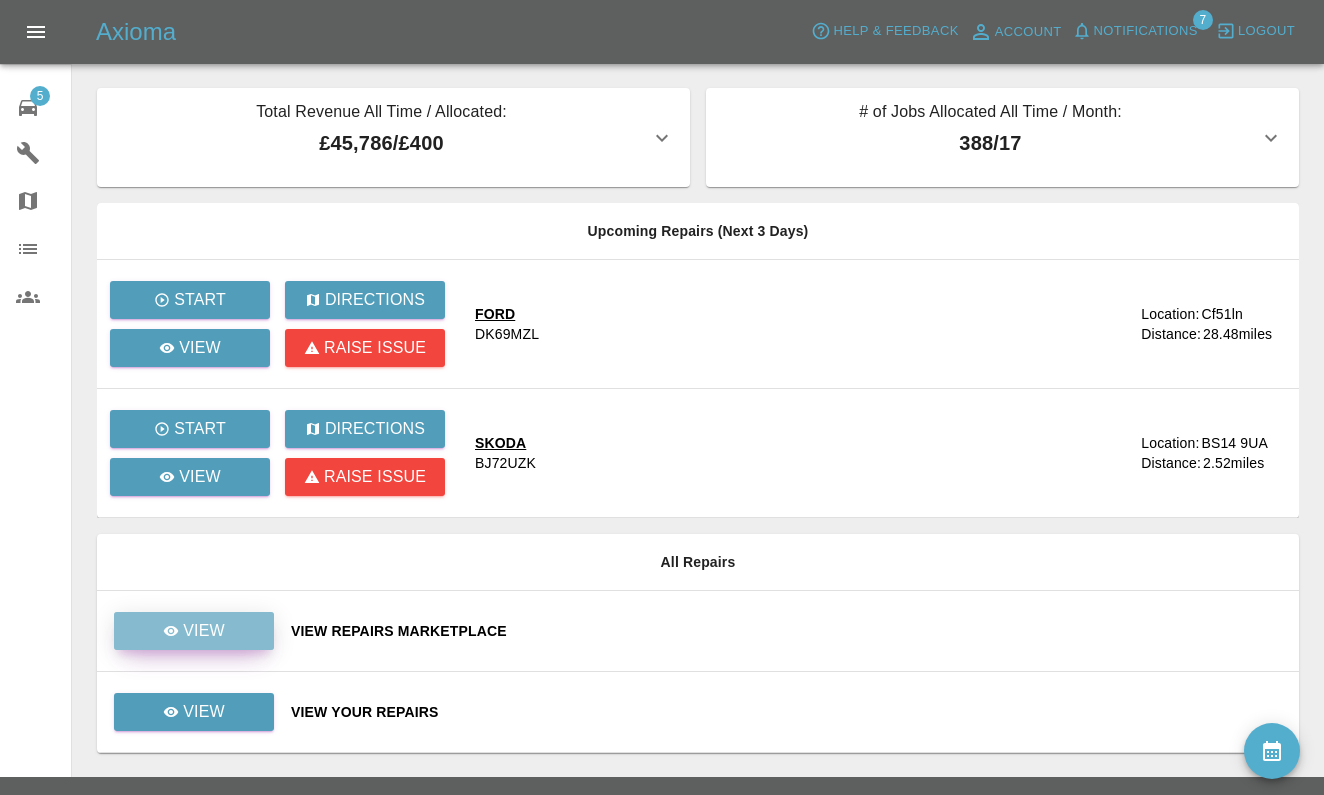 click on "View" at bounding box center (194, 631) 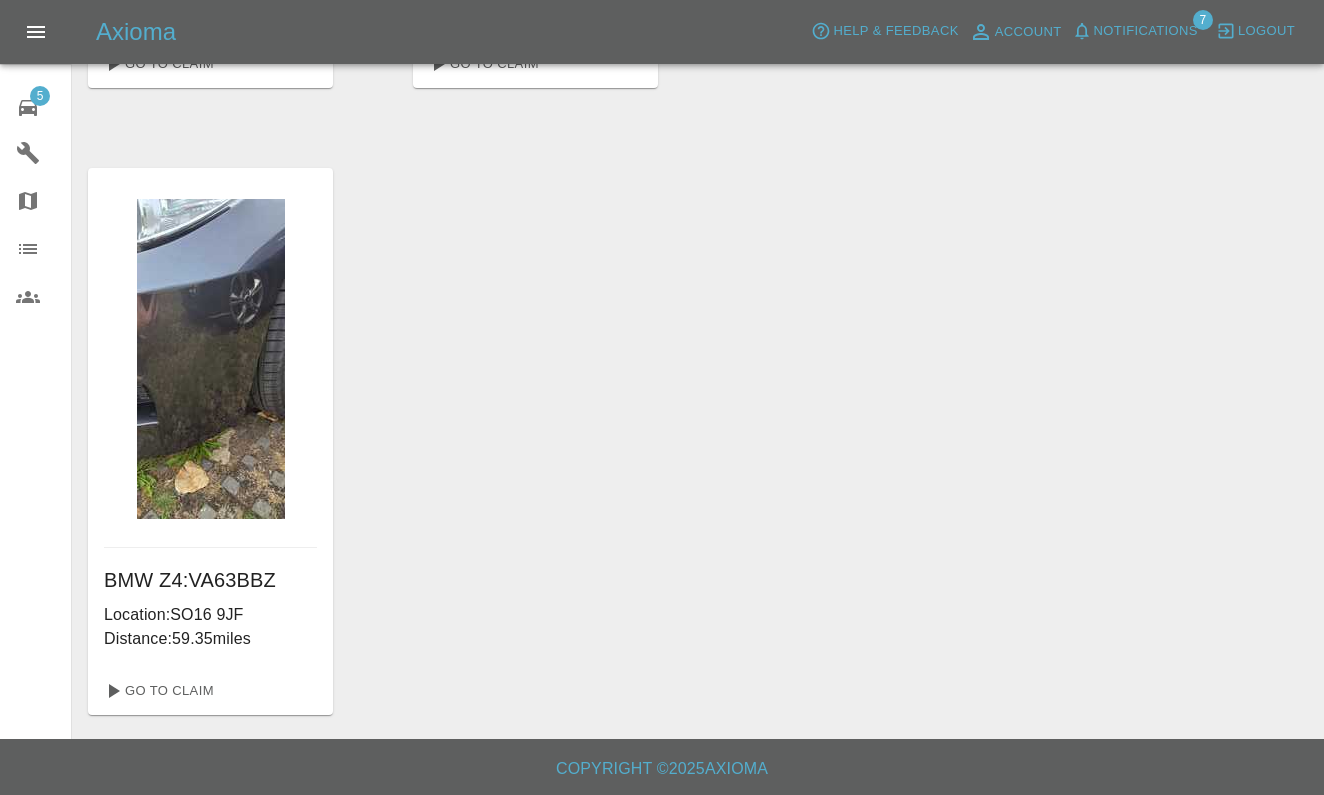 scroll, scrollTop: 611, scrollLeft: 0, axis: vertical 